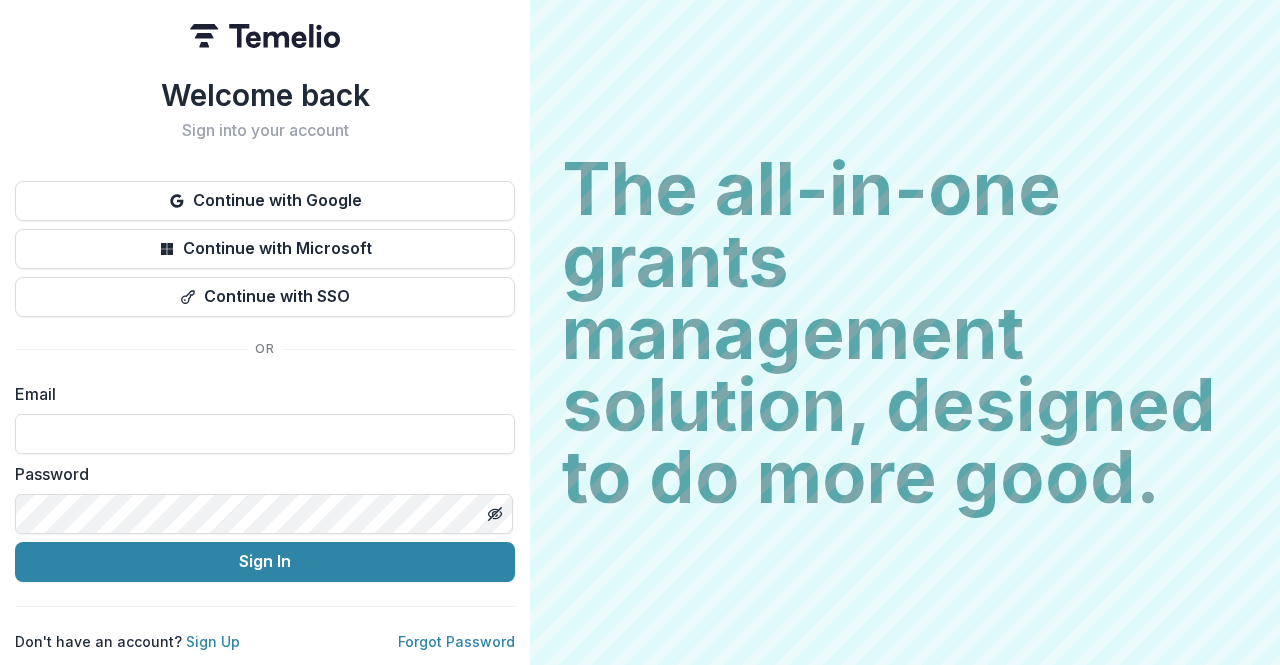 scroll, scrollTop: 0, scrollLeft: 0, axis: both 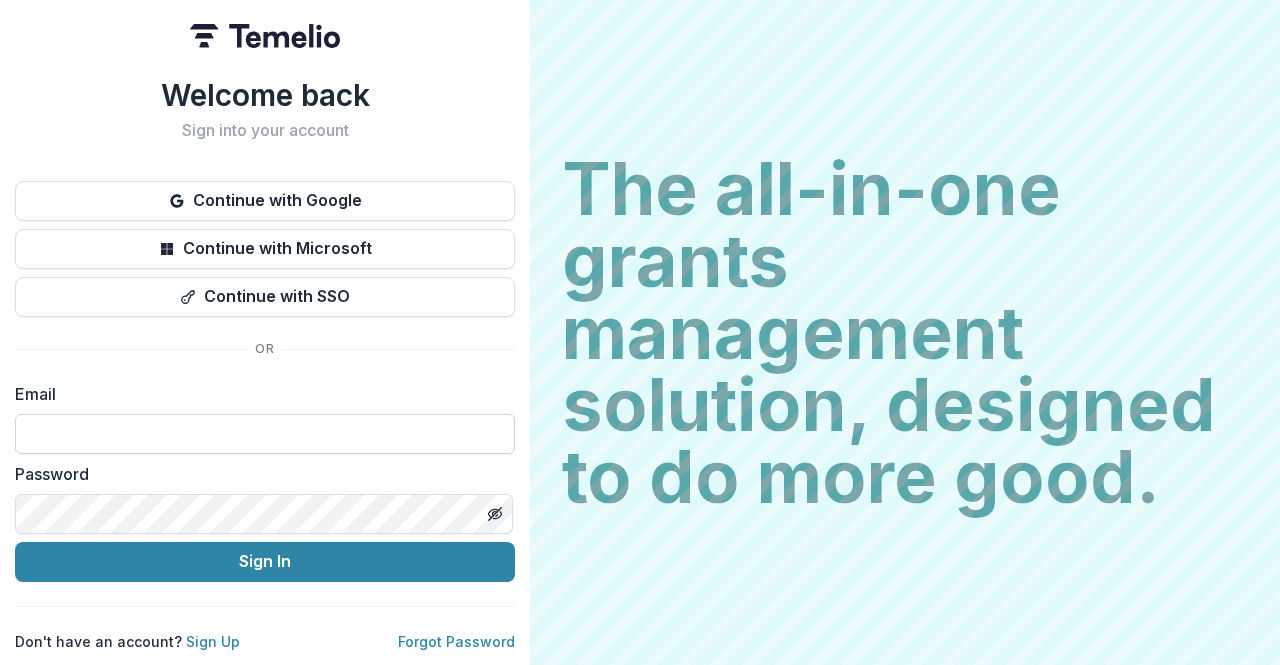 click at bounding box center [265, 434] 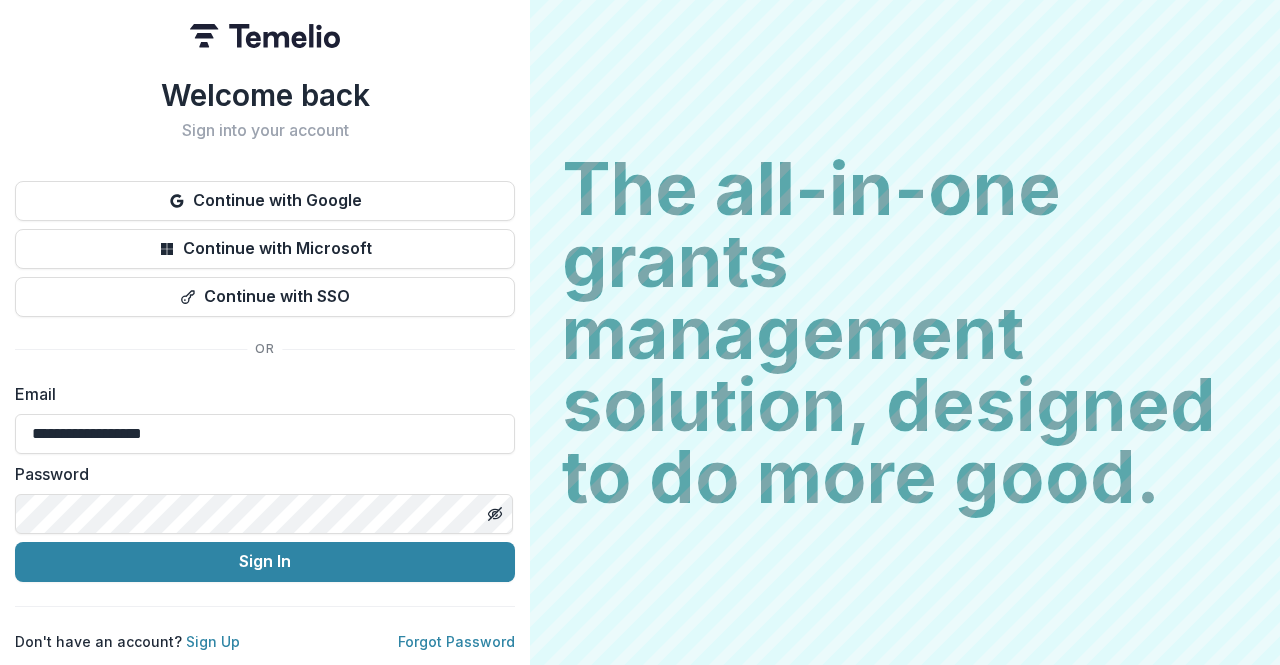 type on "**********" 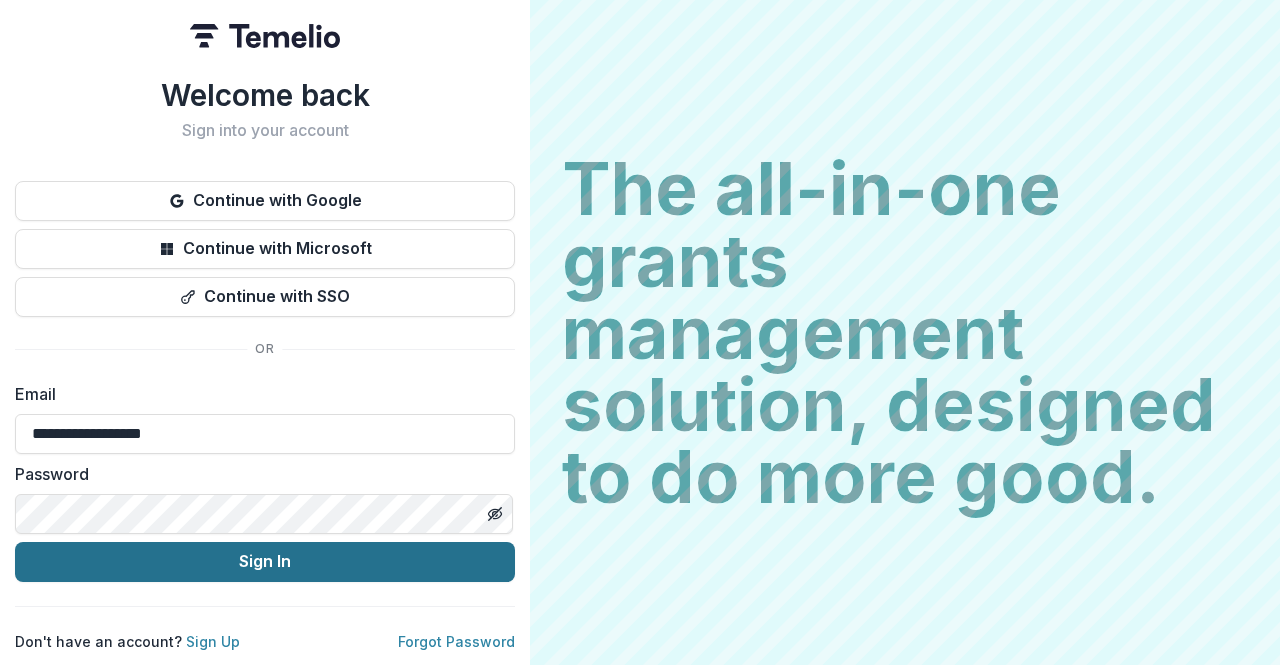 click on "Sign In" at bounding box center (265, 562) 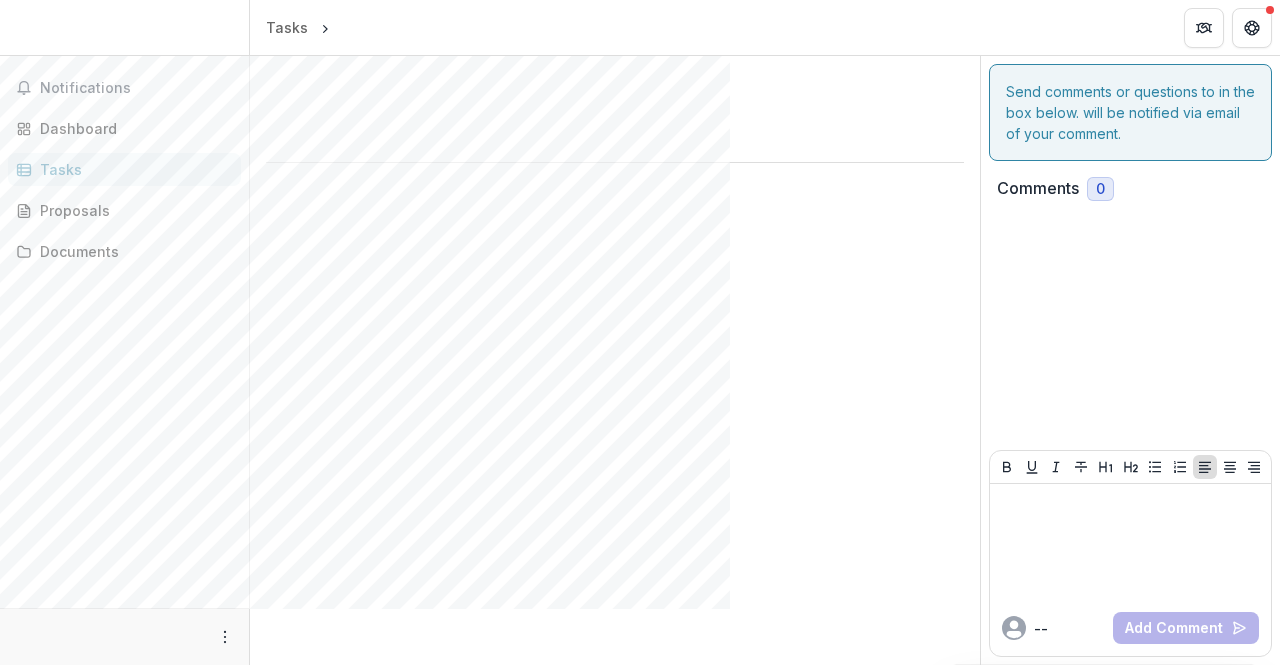 scroll, scrollTop: 0, scrollLeft: 0, axis: both 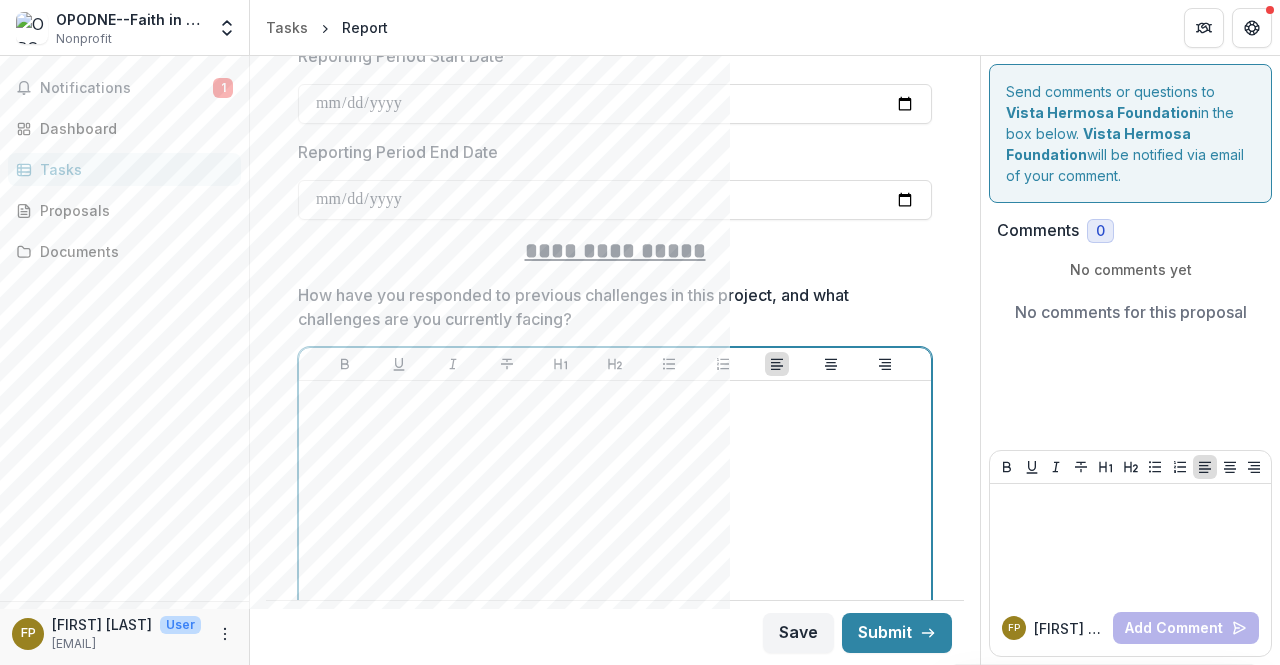 click at bounding box center [615, 539] 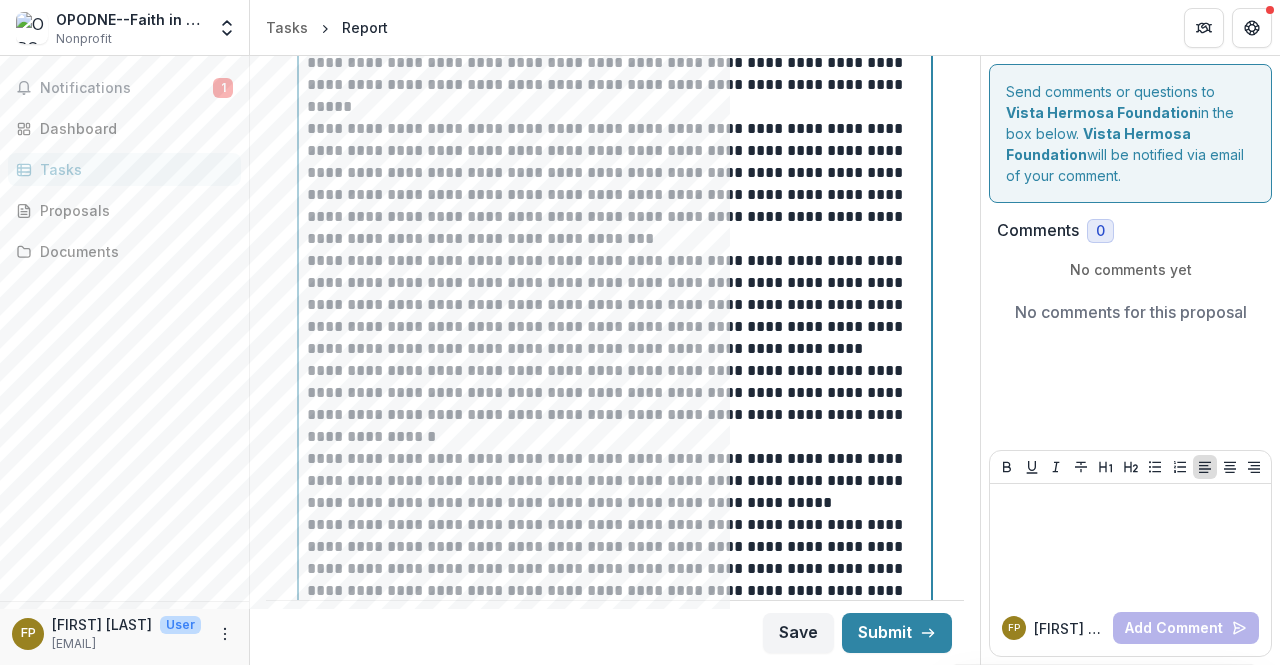 scroll, scrollTop: 736, scrollLeft: 0, axis: vertical 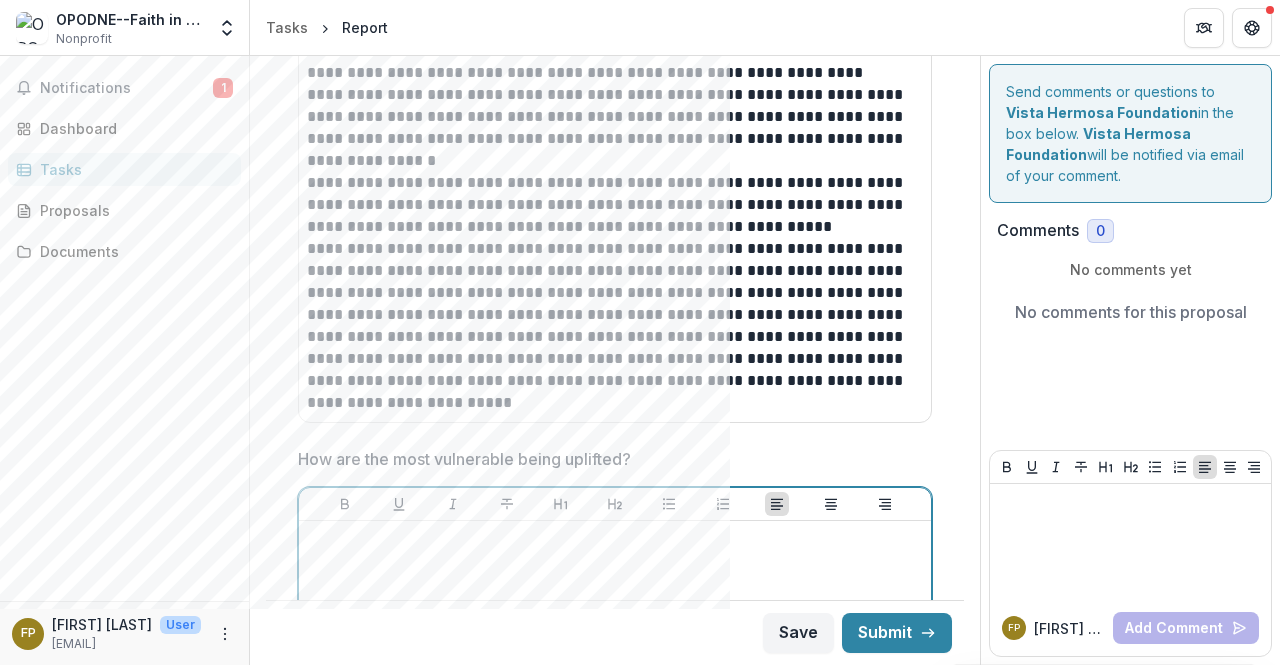 click at bounding box center (615, 679) 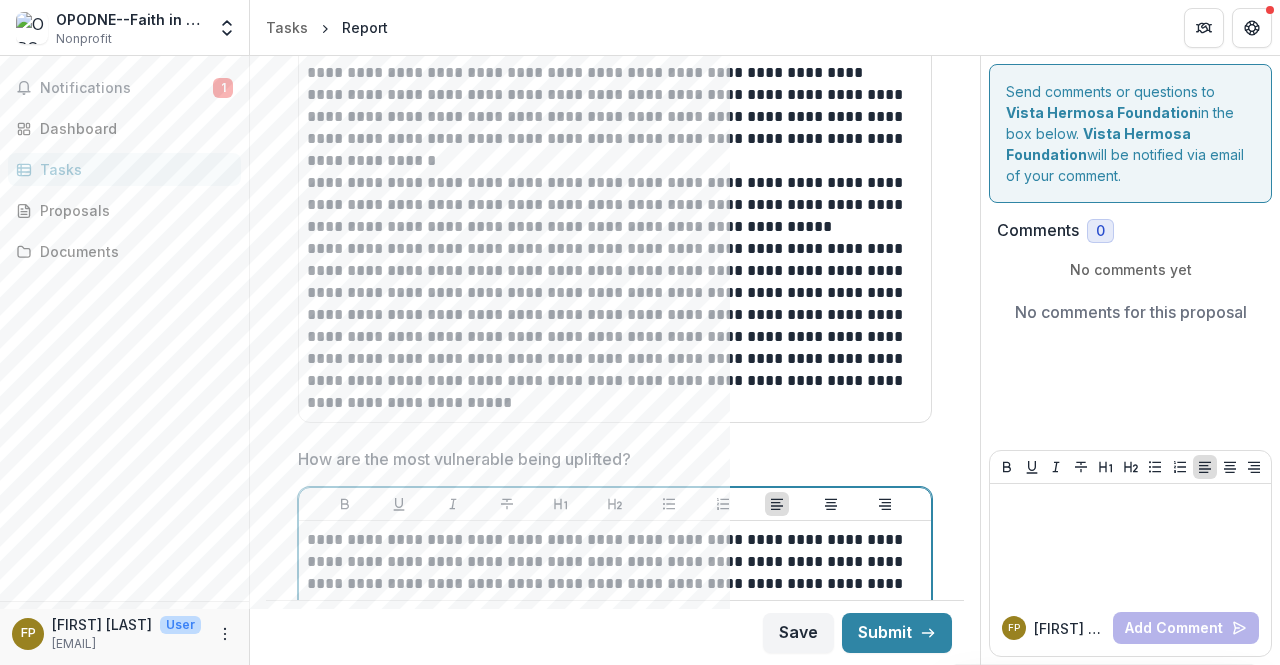scroll, scrollTop: 1427, scrollLeft: 0, axis: vertical 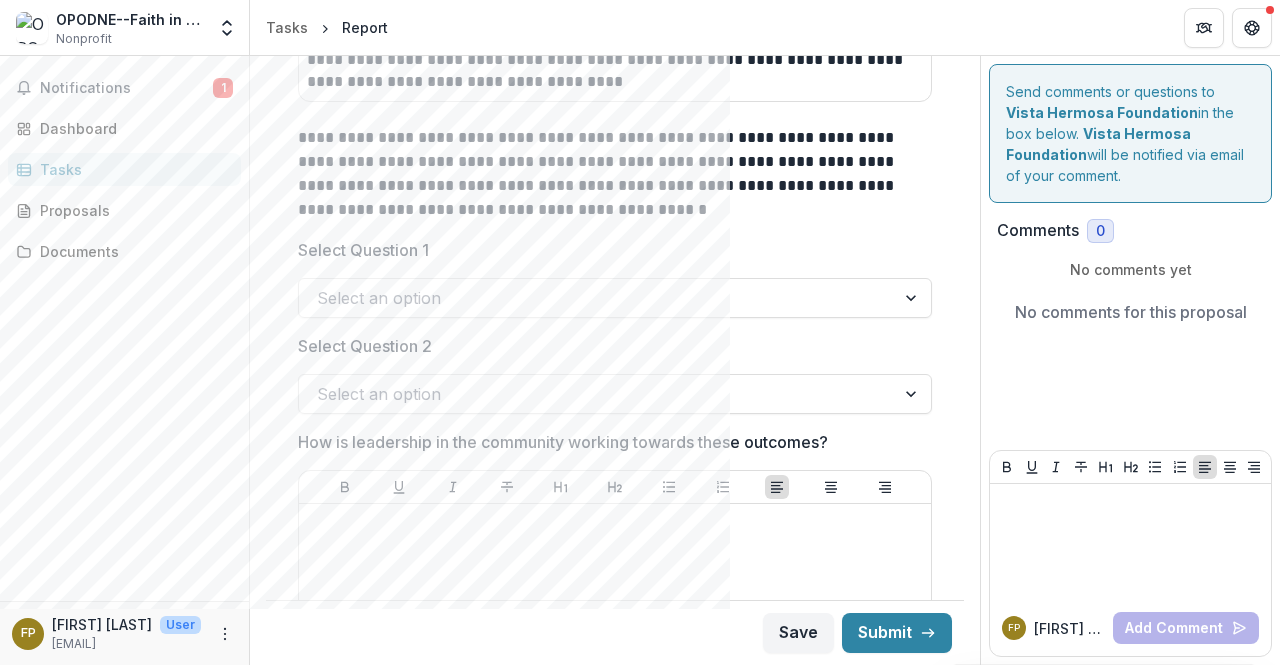 click at bounding box center (913, 298) 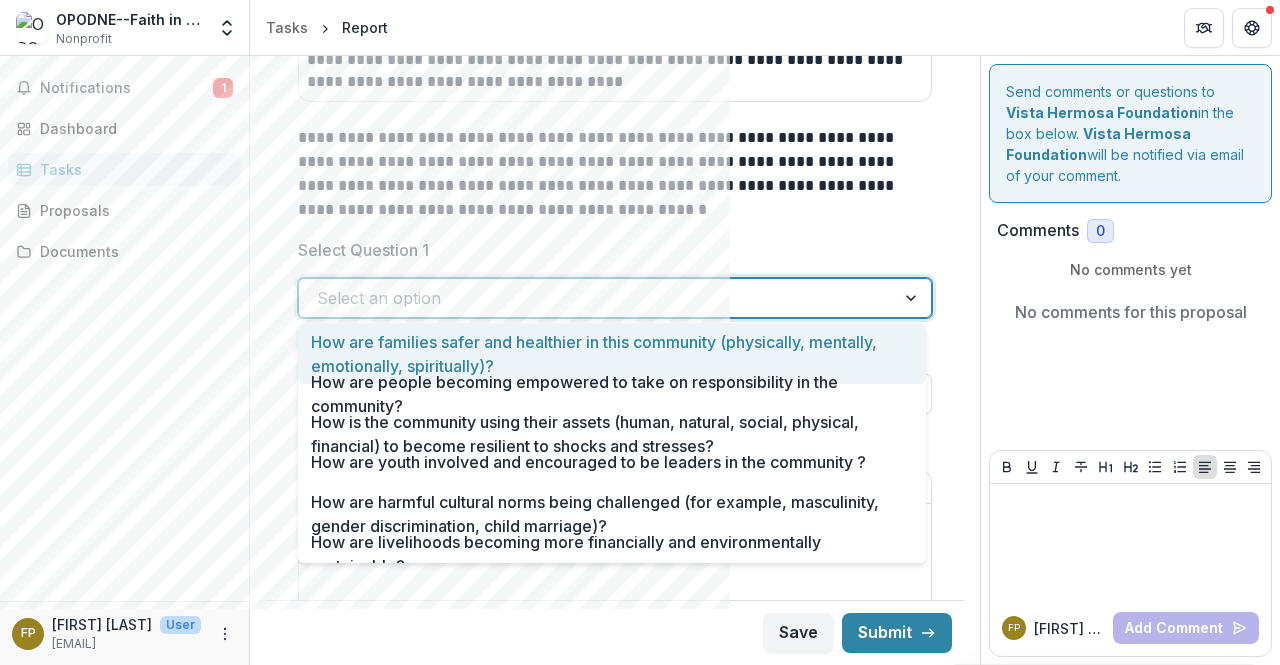 click on "How are families safer and healthier in this community (physically, mentally, emotionally, spiritually)?" at bounding box center (612, 353) 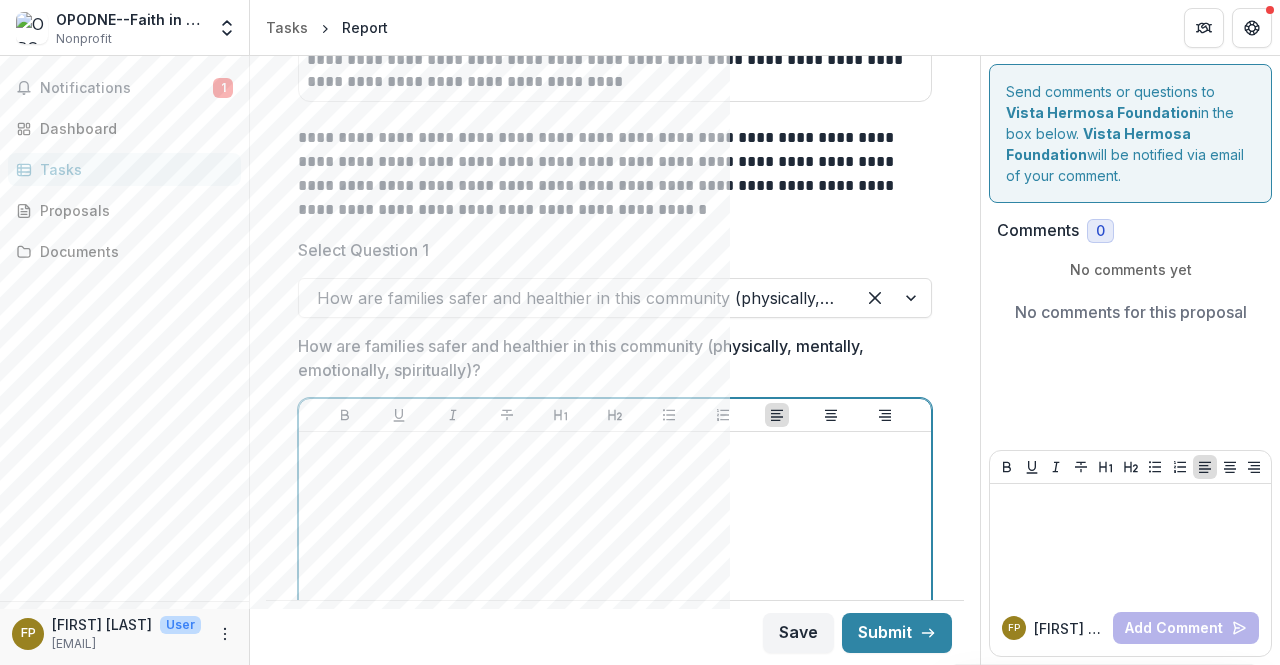click at bounding box center (615, 590) 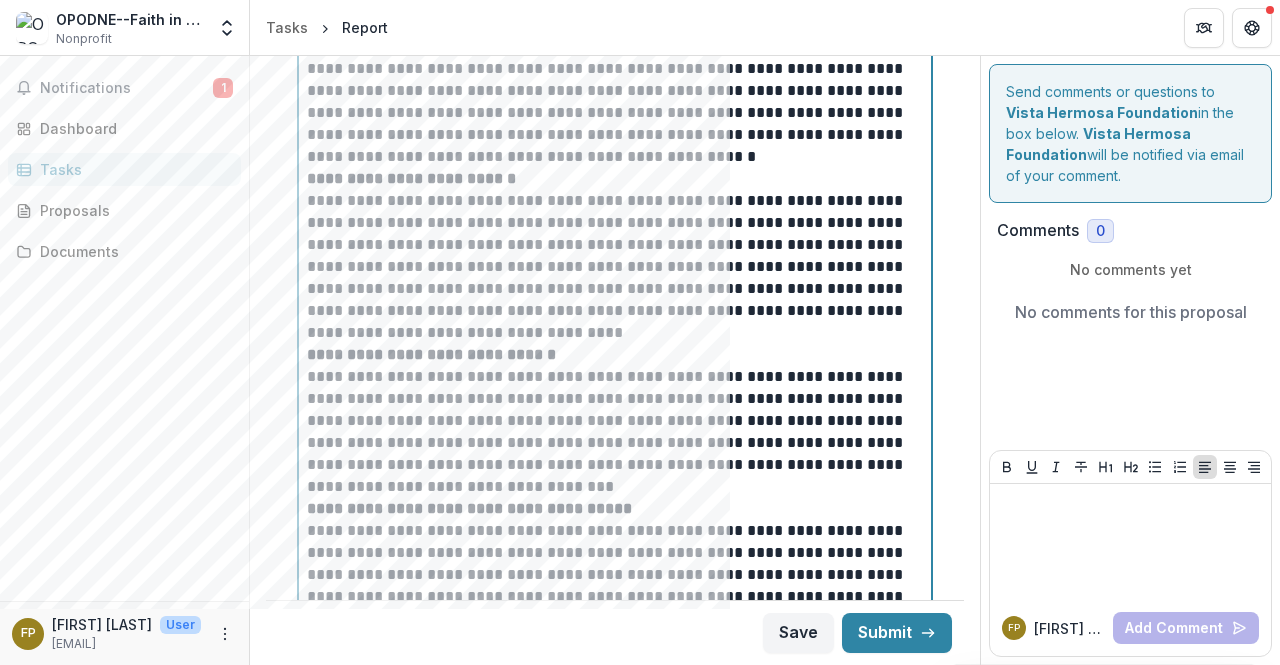 scroll, scrollTop: 2380, scrollLeft: 0, axis: vertical 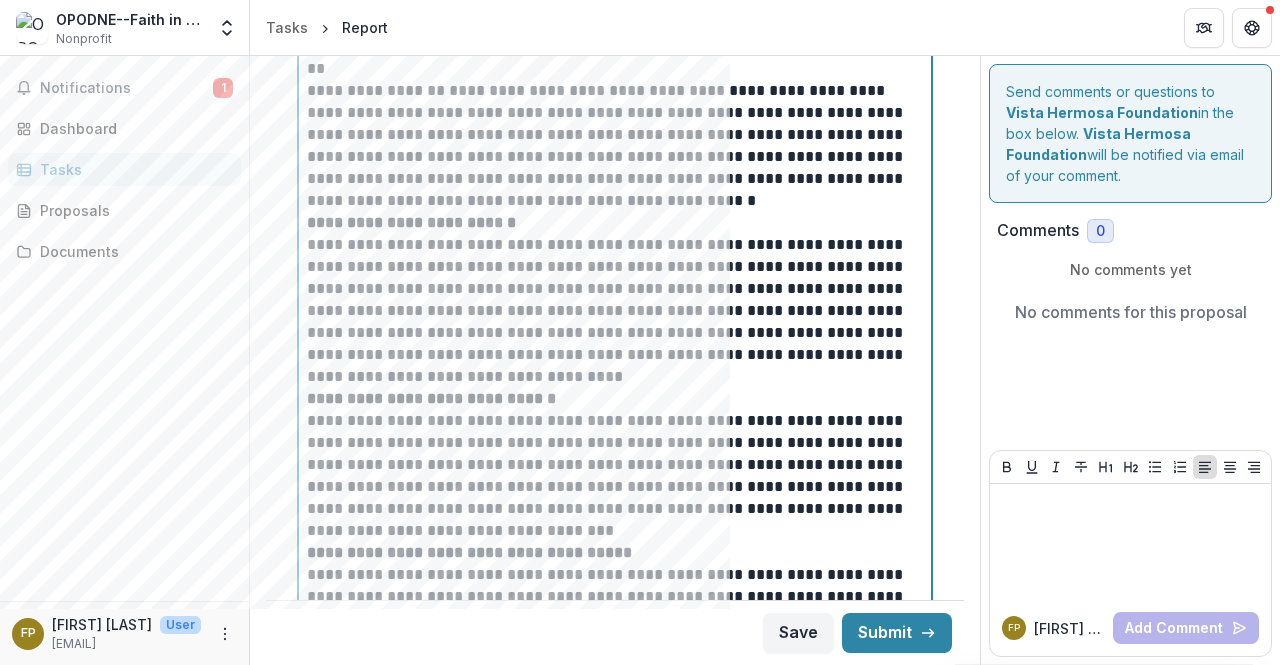 type 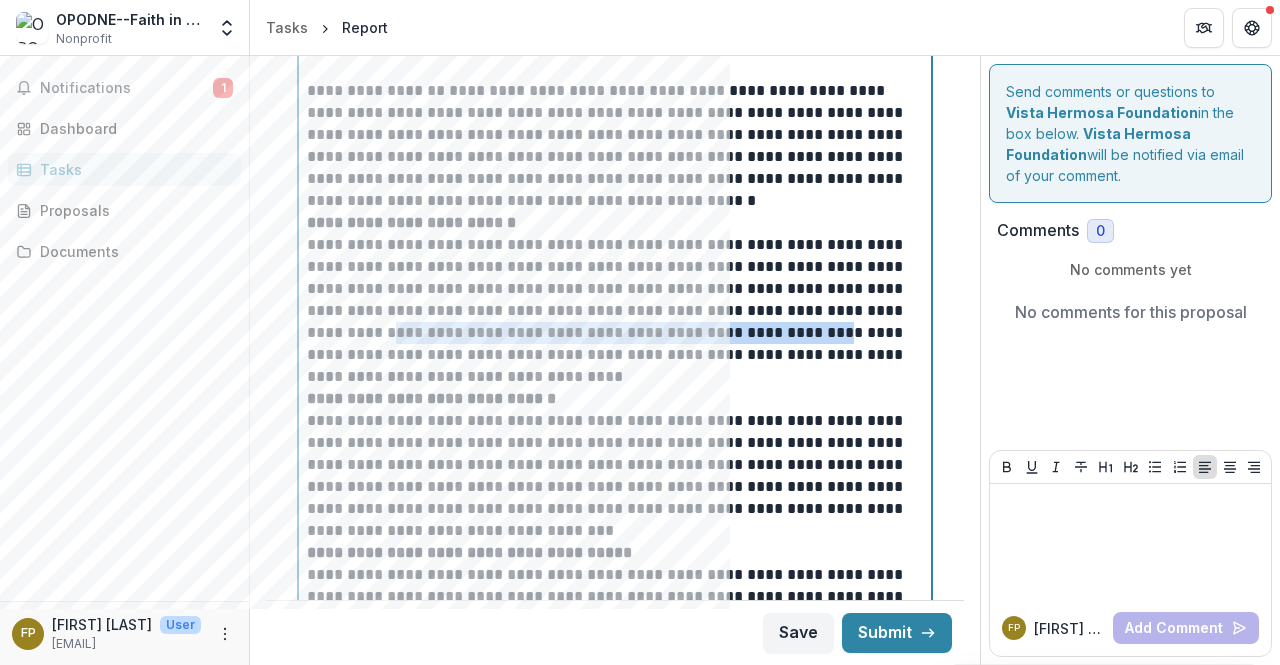 drag, startPoint x: 762, startPoint y: 329, endPoint x: 301, endPoint y: 335, distance: 461.03903 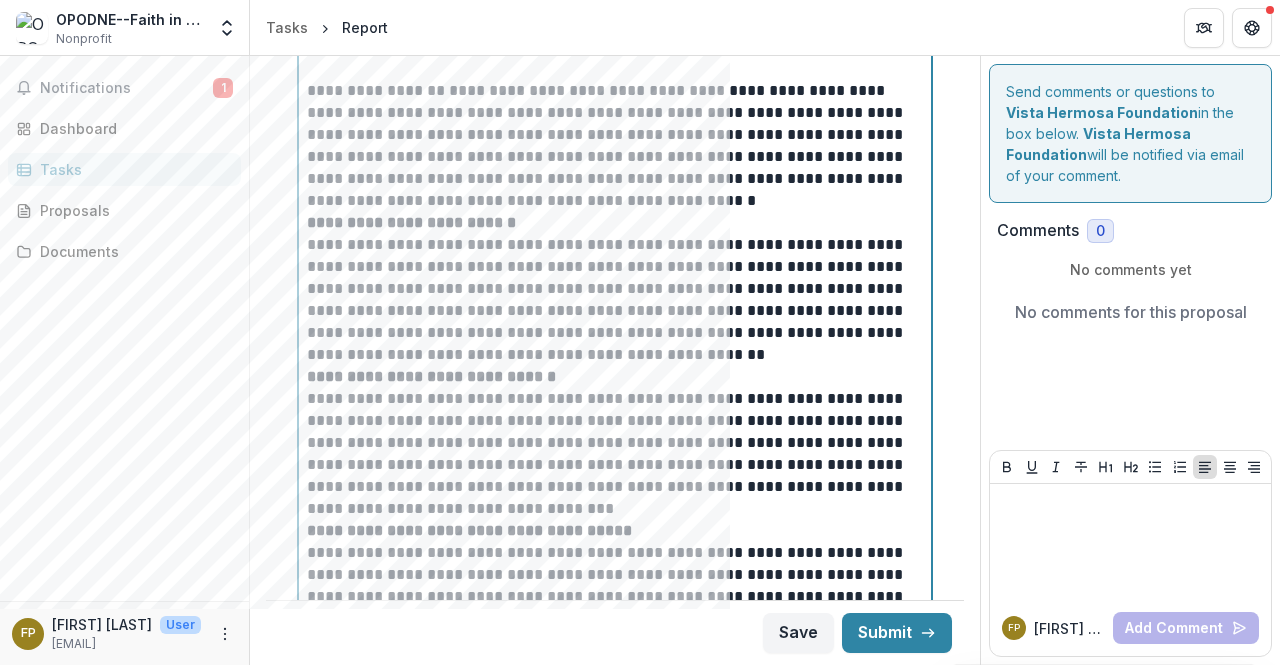 click on "**********" at bounding box center (612, 289) 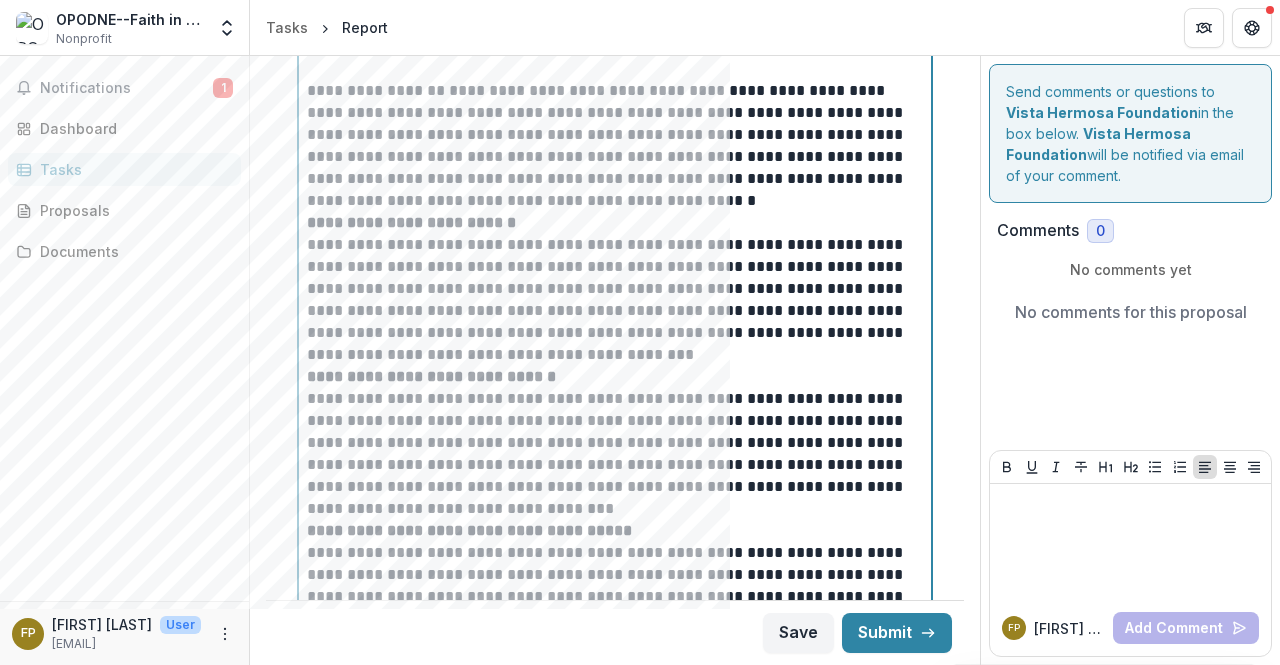 click on "**********" at bounding box center (612, 443) 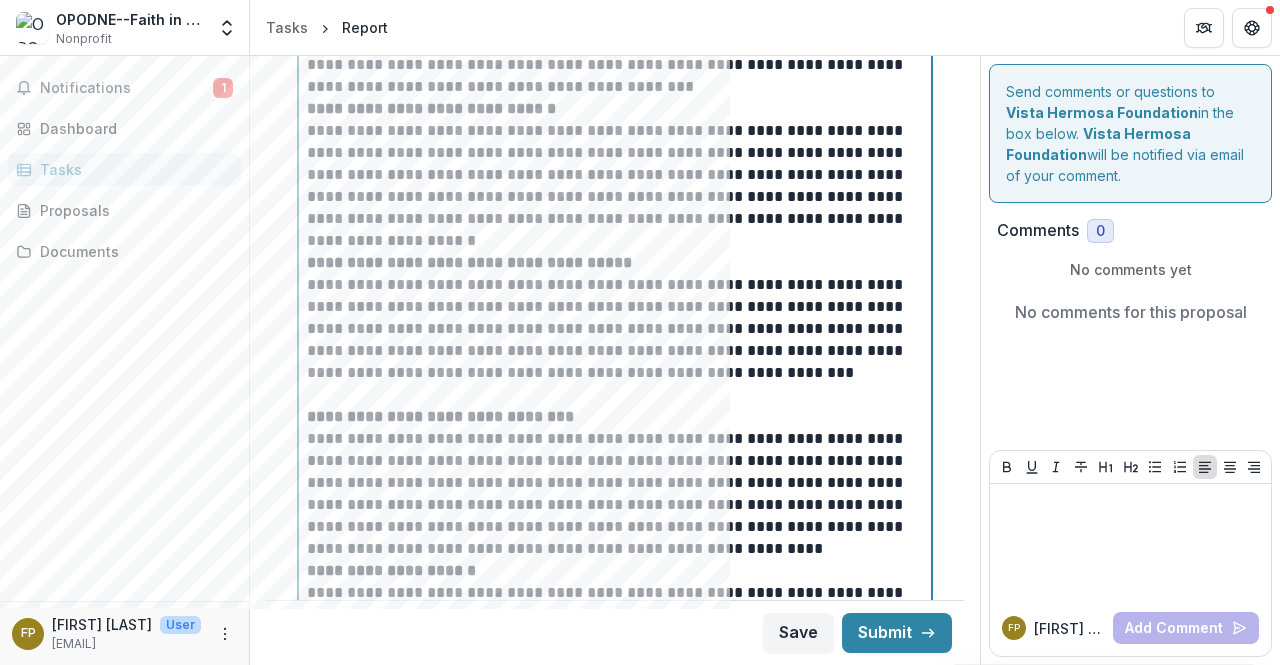 scroll, scrollTop: 2670, scrollLeft: 0, axis: vertical 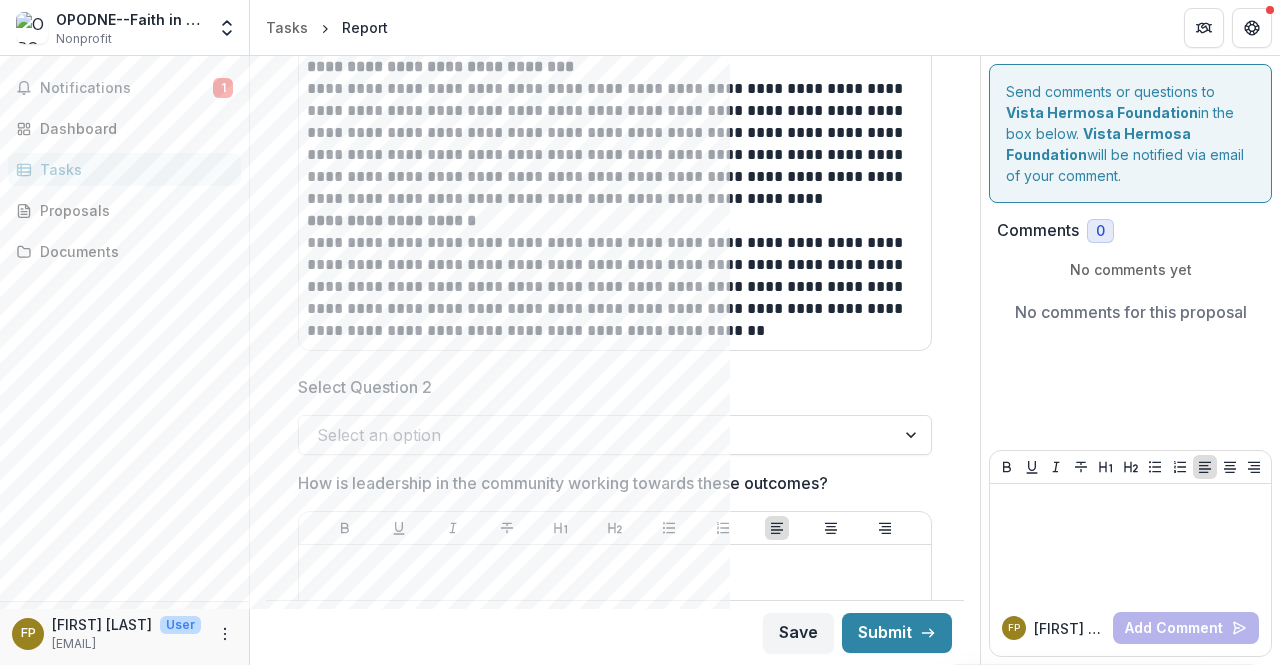 click at bounding box center [913, 435] 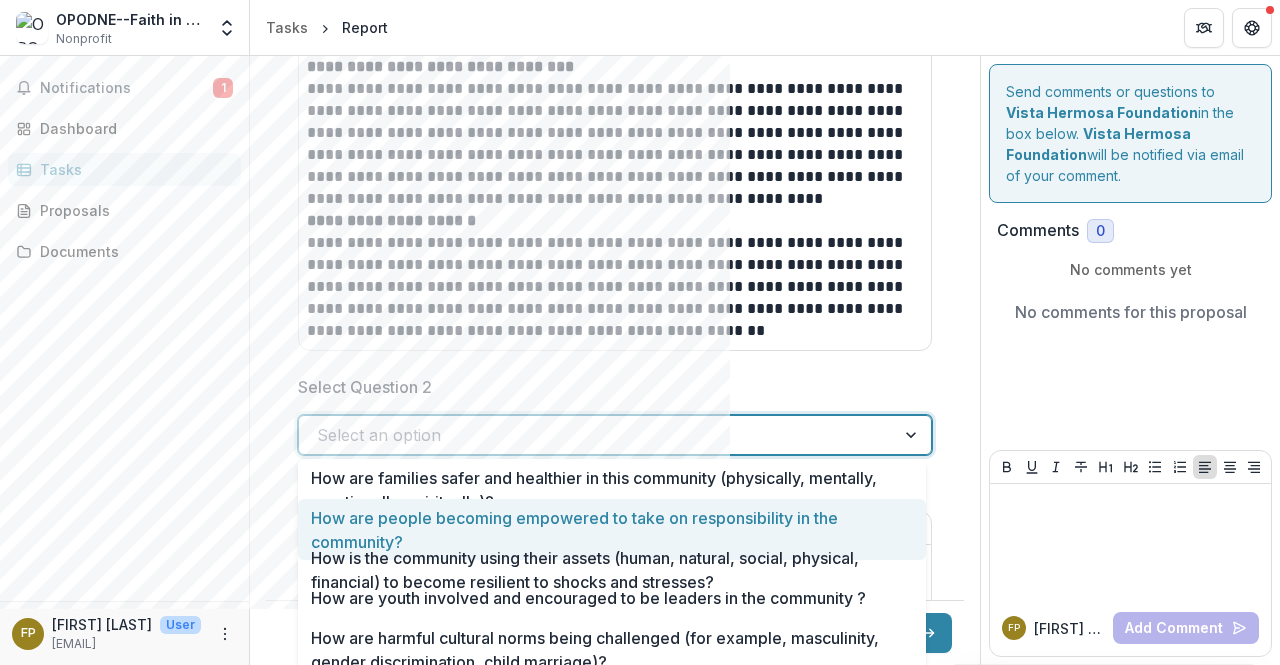 click on "How are people becoming empowered to take on responsibility in the community?" at bounding box center (612, 529) 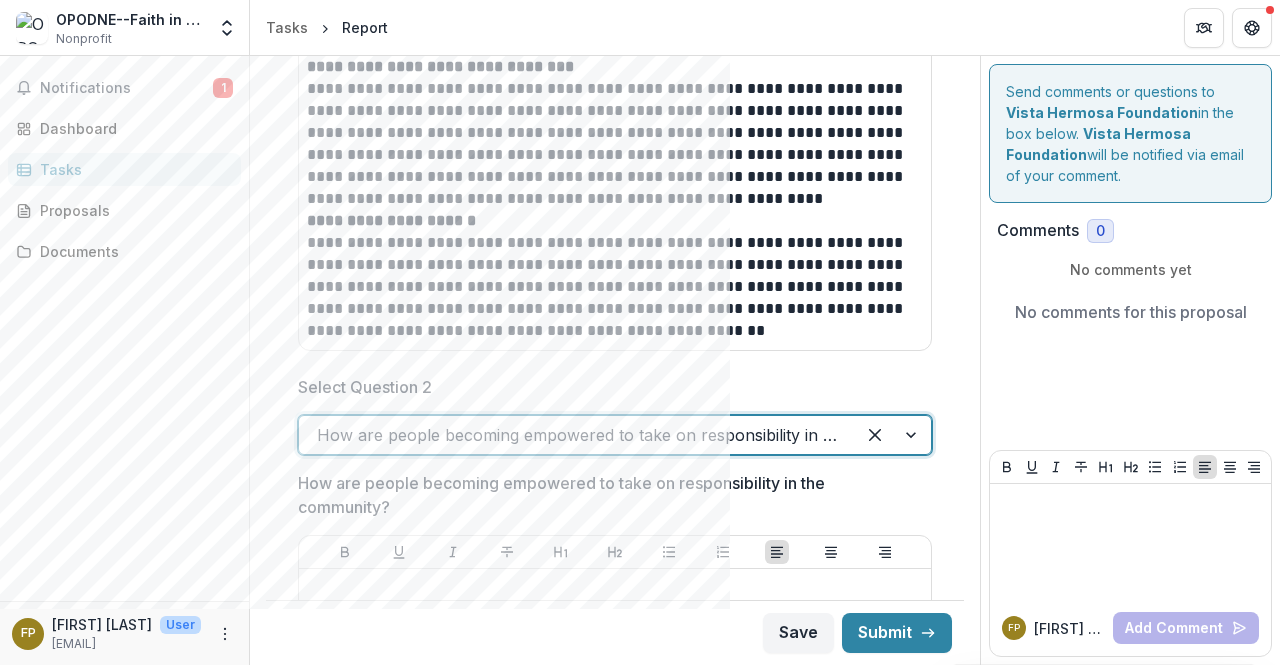 click on "How are people becoming empowered to take on responsibility in the community?" at bounding box center [615, 435] 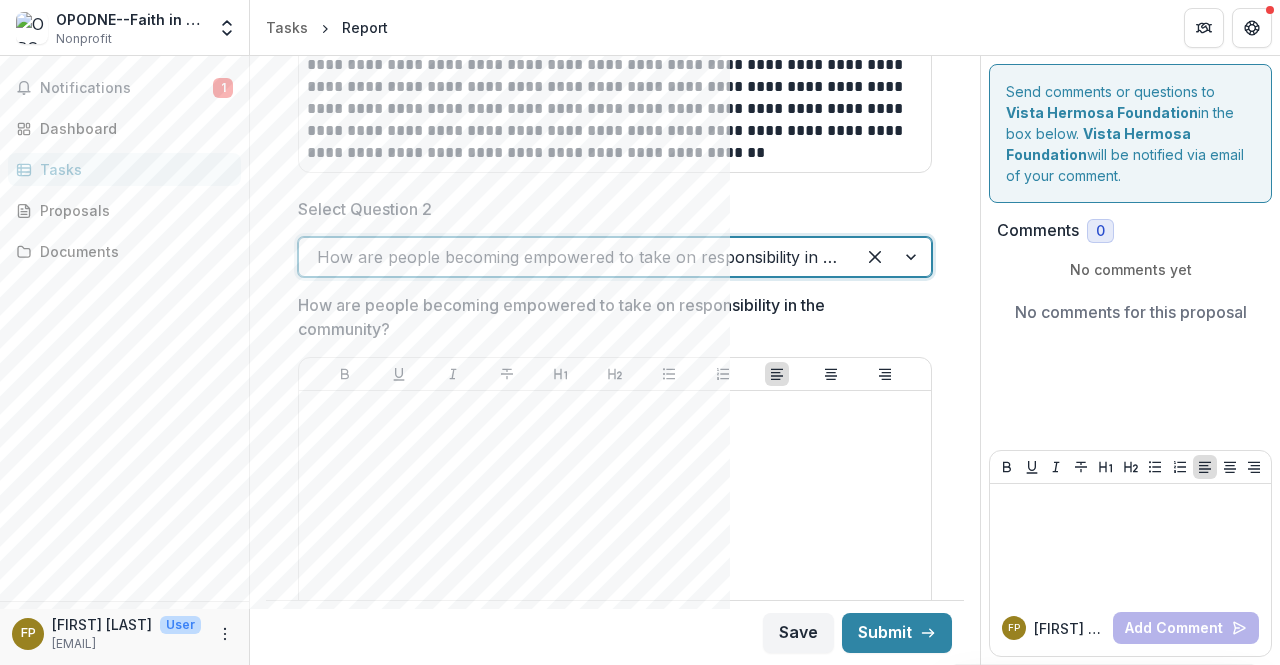 scroll, scrollTop: 3168, scrollLeft: 0, axis: vertical 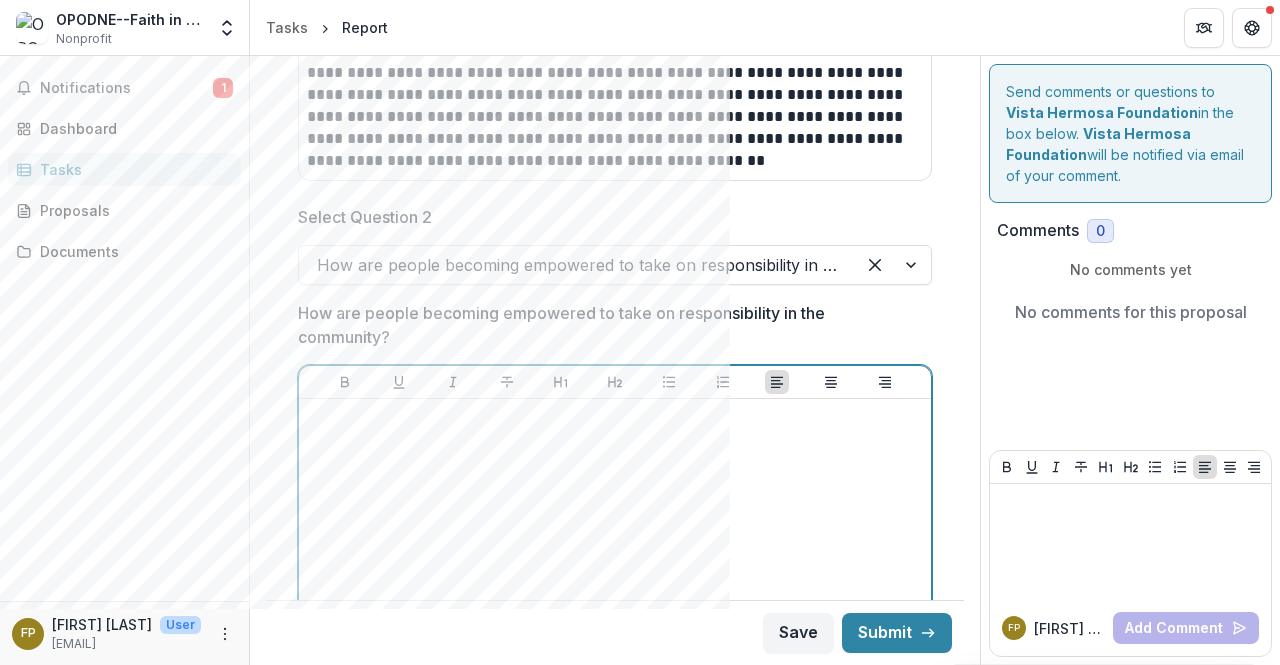 click at bounding box center (615, 557) 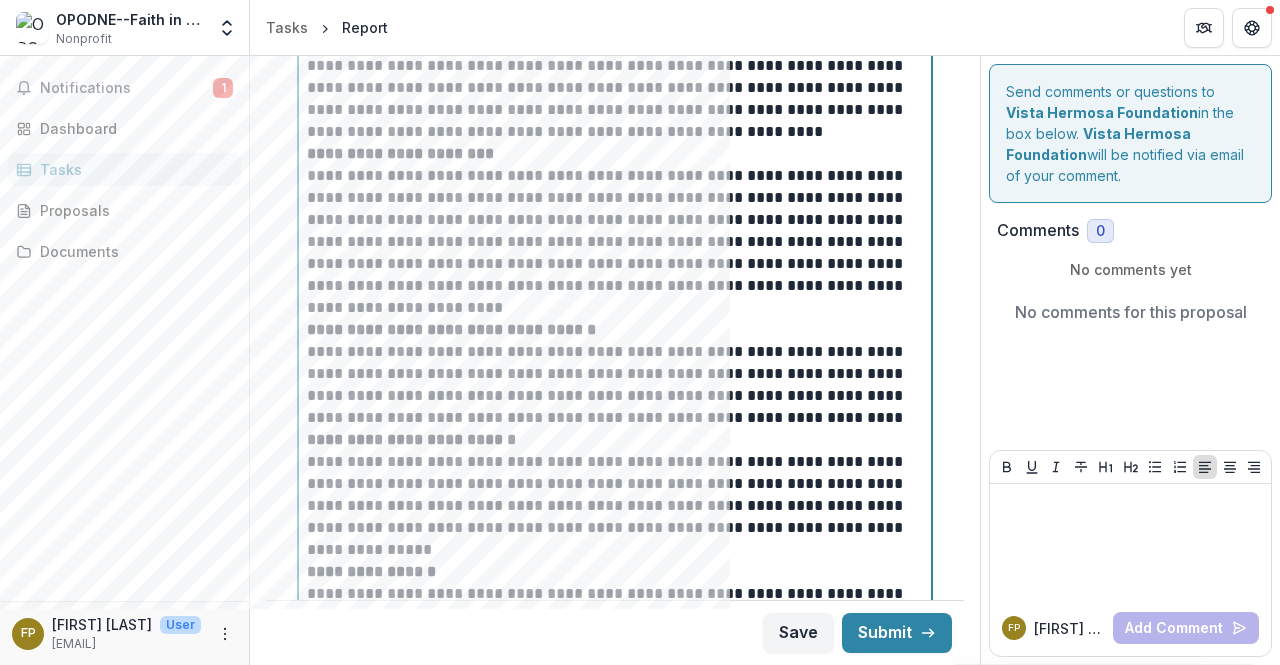 scroll, scrollTop: 3718, scrollLeft: 0, axis: vertical 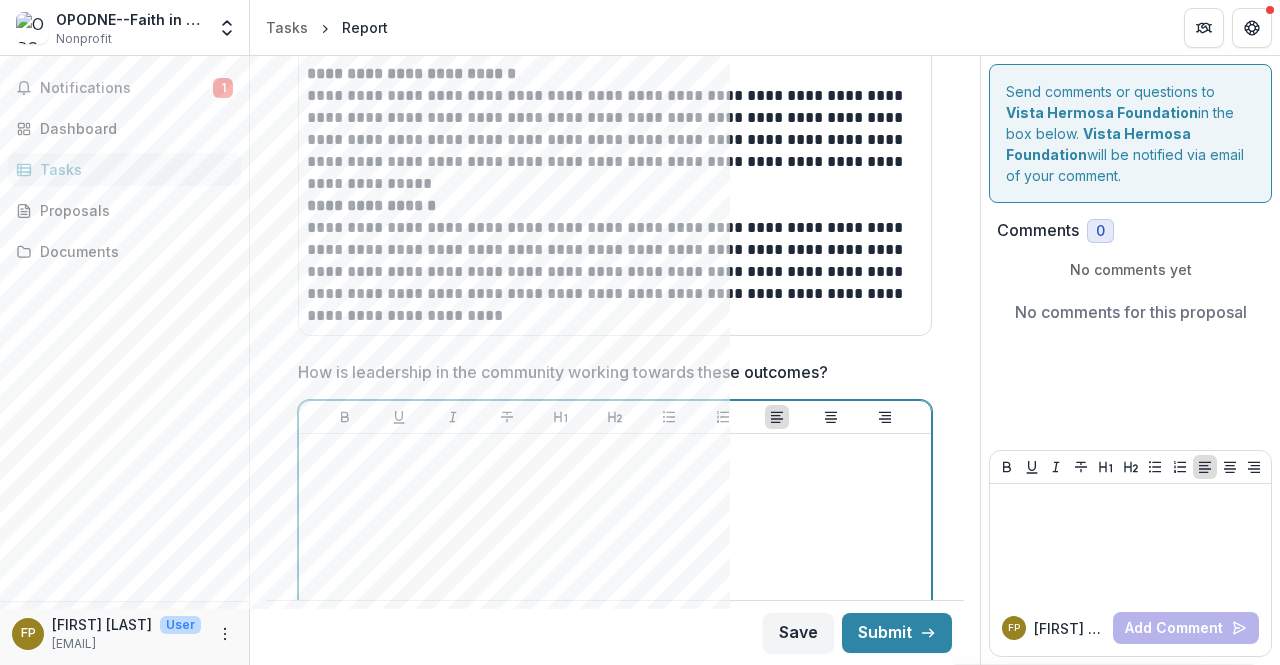 click at bounding box center (615, 592) 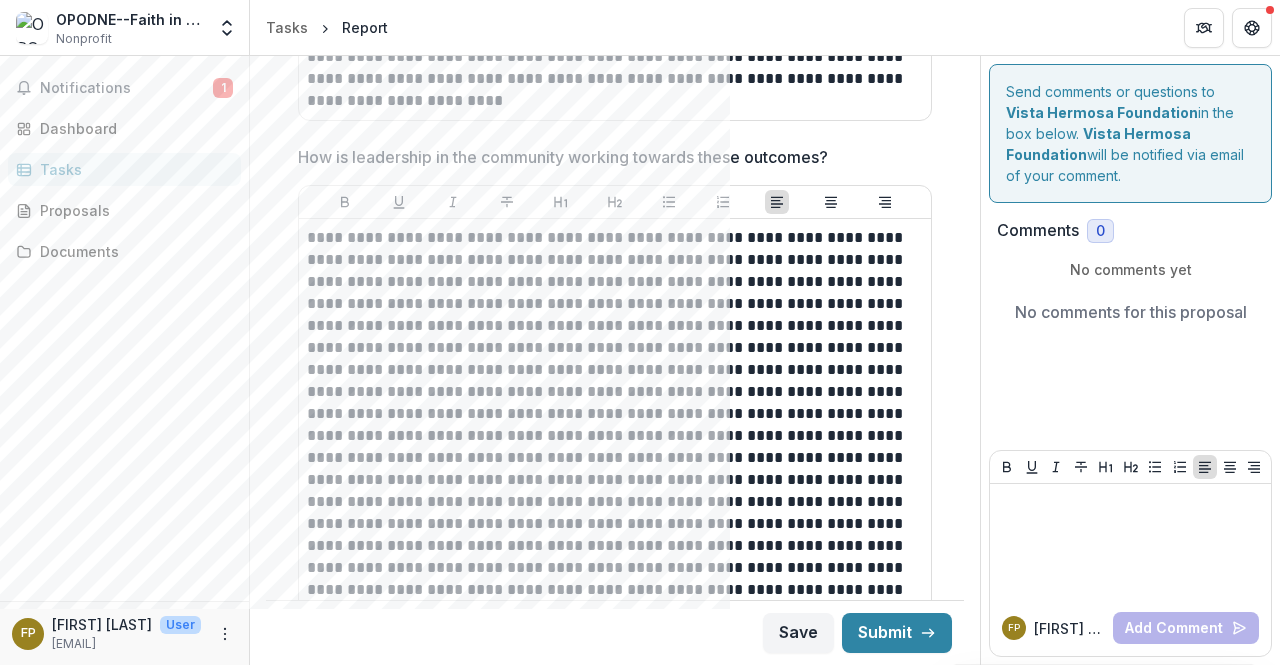 drag, startPoint x: 969, startPoint y: 425, endPoint x: 975, endPoint y: 440, distance: 16.155495 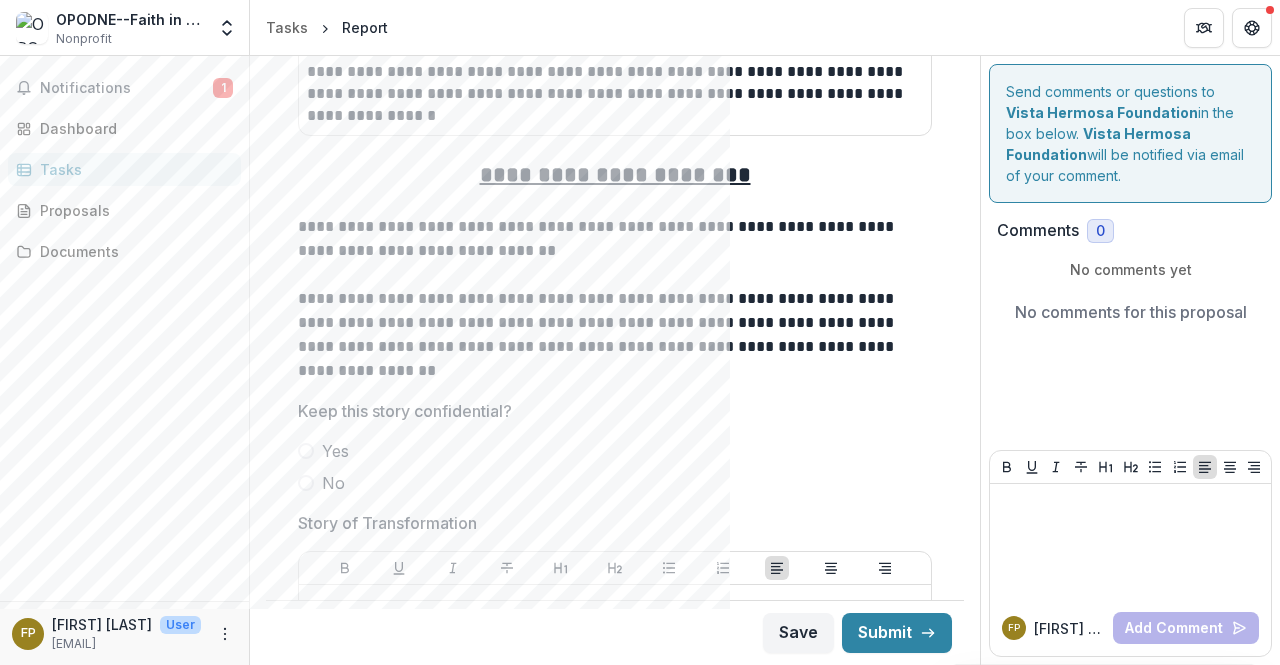 scroll, scrollTop: 4808, scrollLeft: 0, axis: vertical 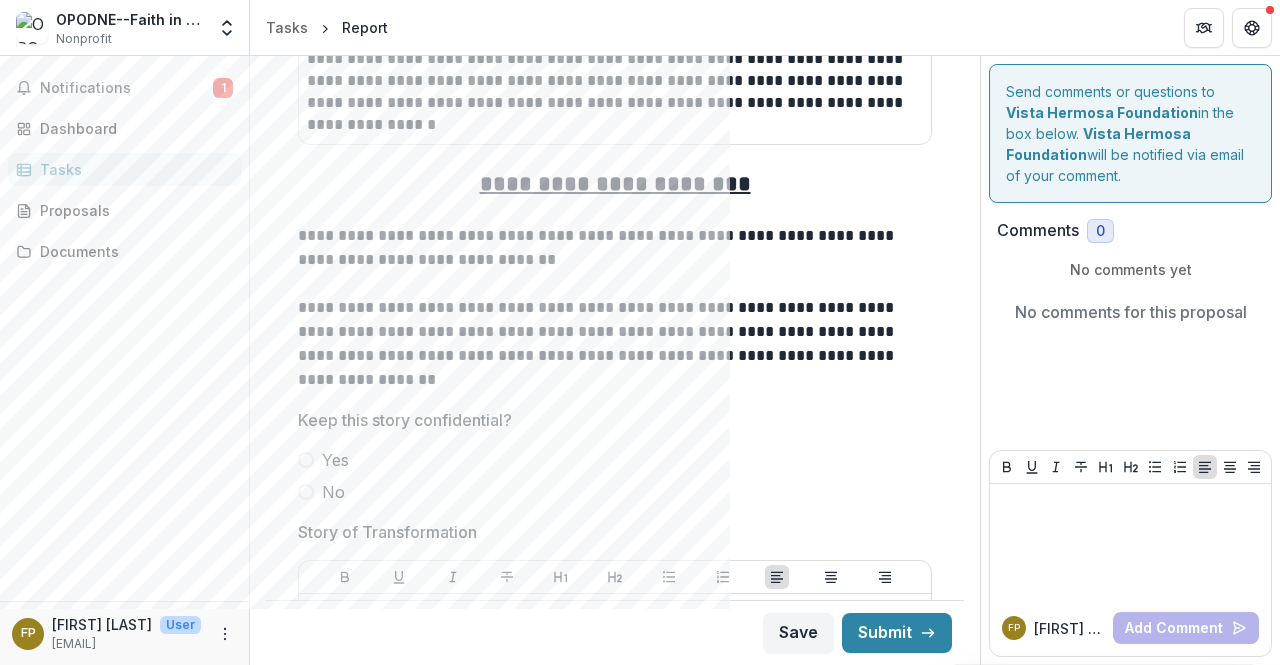 click on "No" at bounding box center (615, 492) 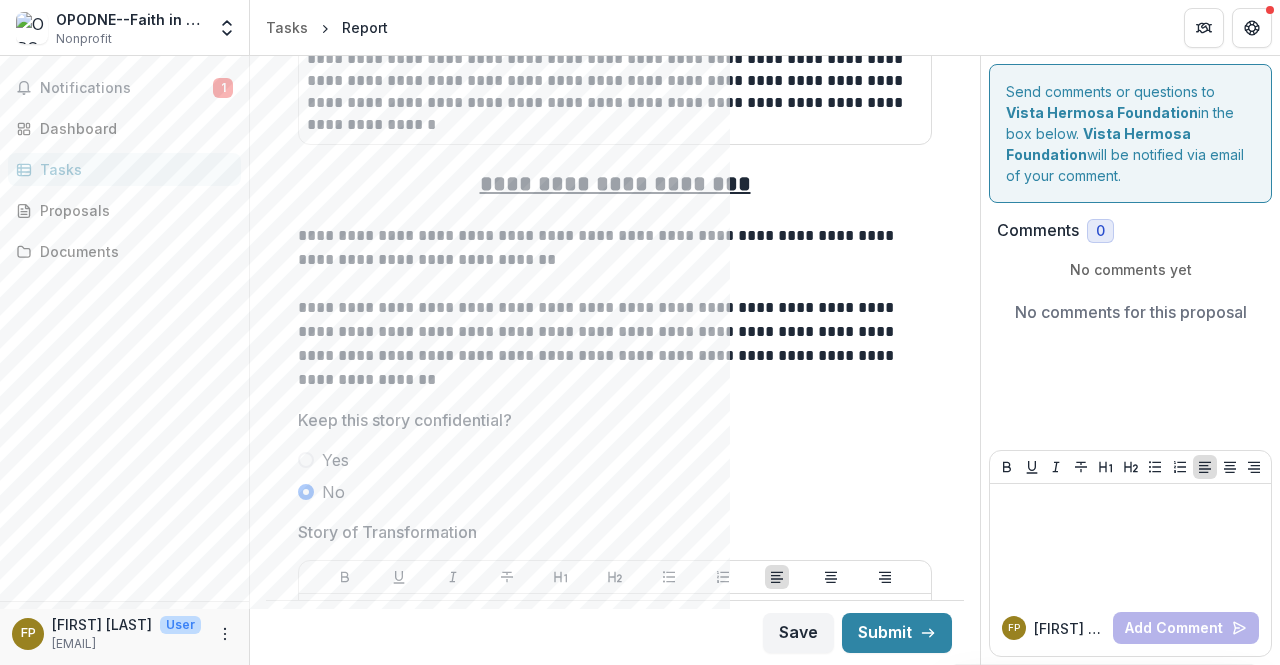 click on "**********" at bounding box center (615, 360) 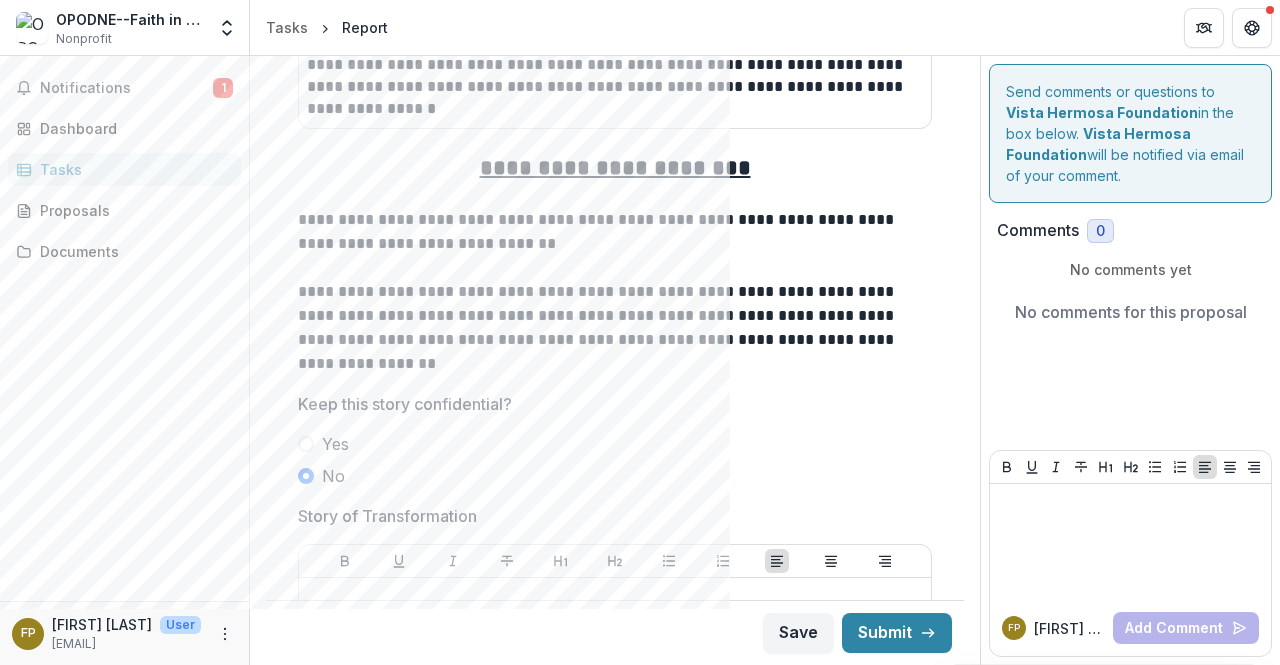scroll, scrollTop: 5238, scrollLeft: 0, axis: vertical 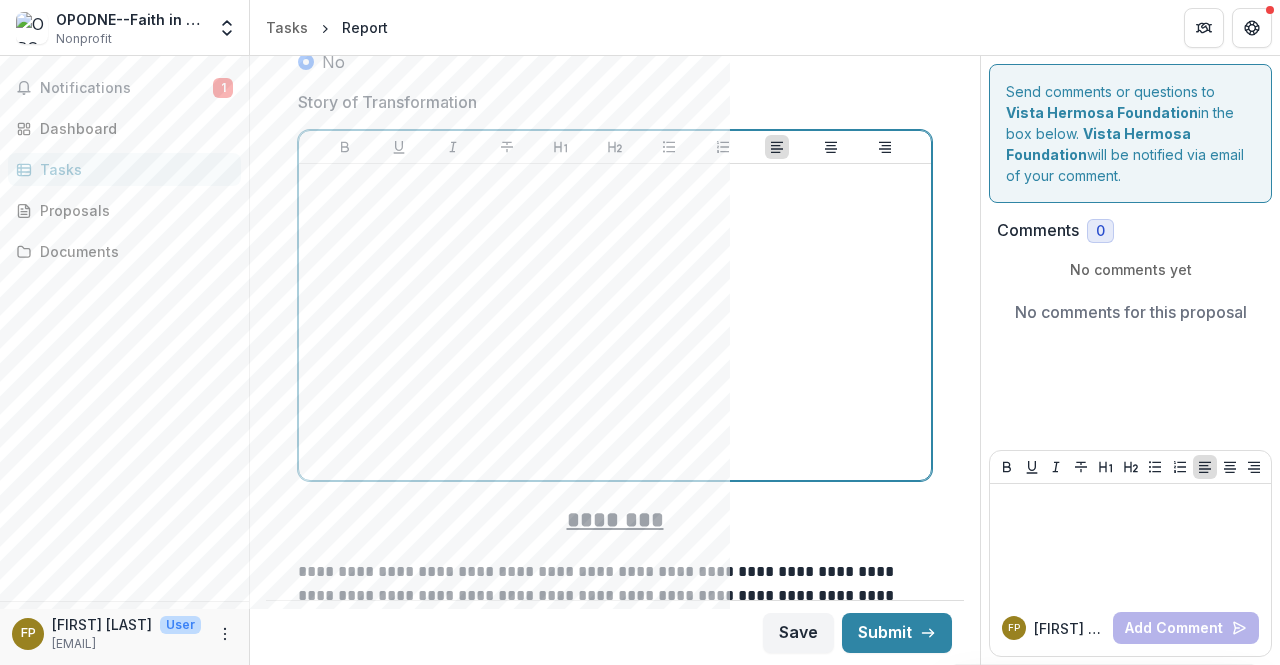 click at bounding box center [615, 322] 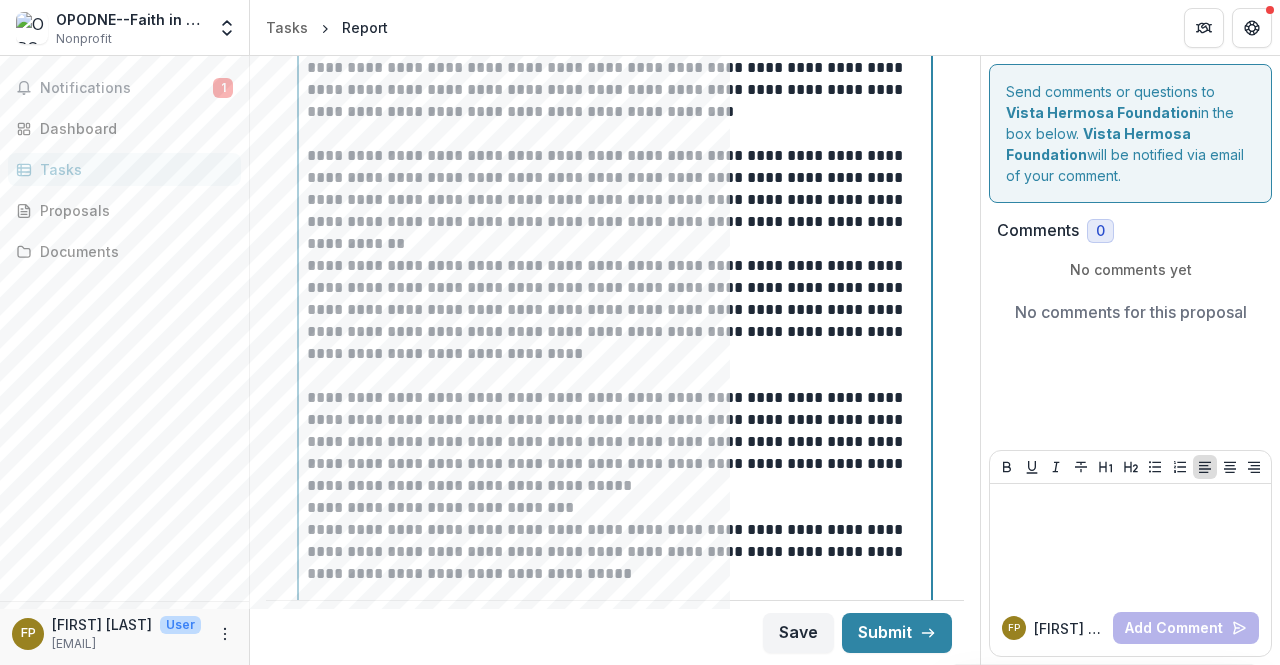scroll, scrollTop: 5661, scrollLeft: 0, axis: vertical 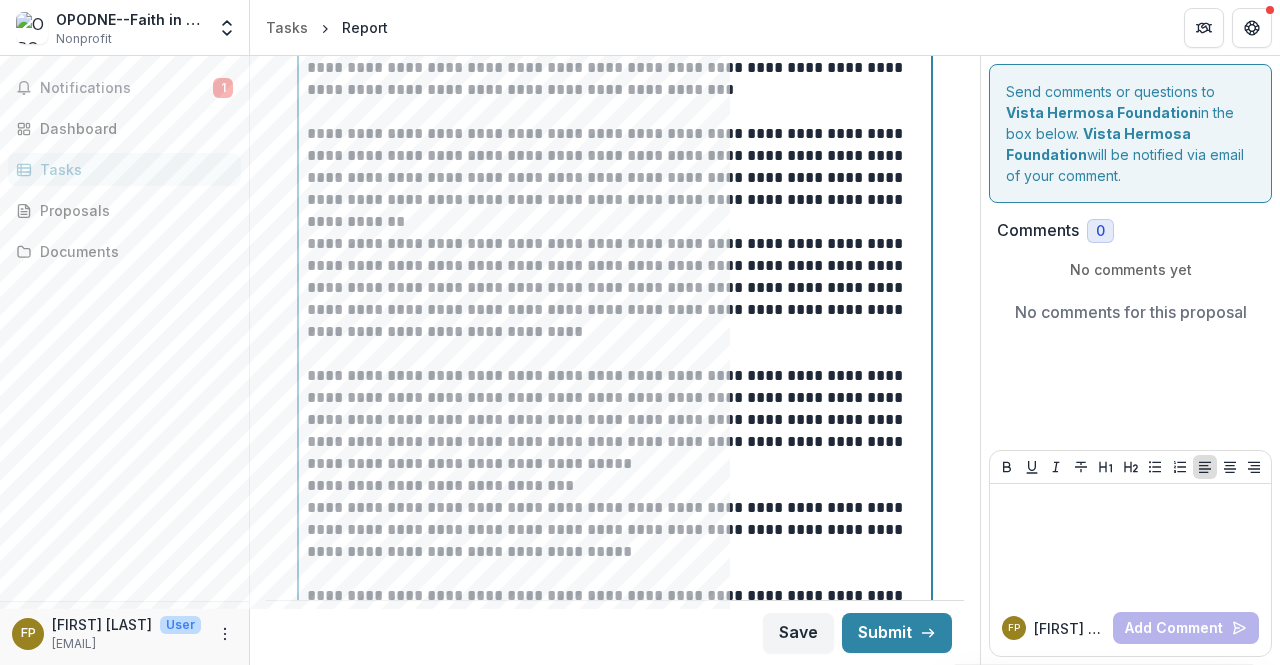 drag, startPoint x: 718, startPoint y: 287, endPoint x: 819, endPoint y: 257, distance: 105.36128 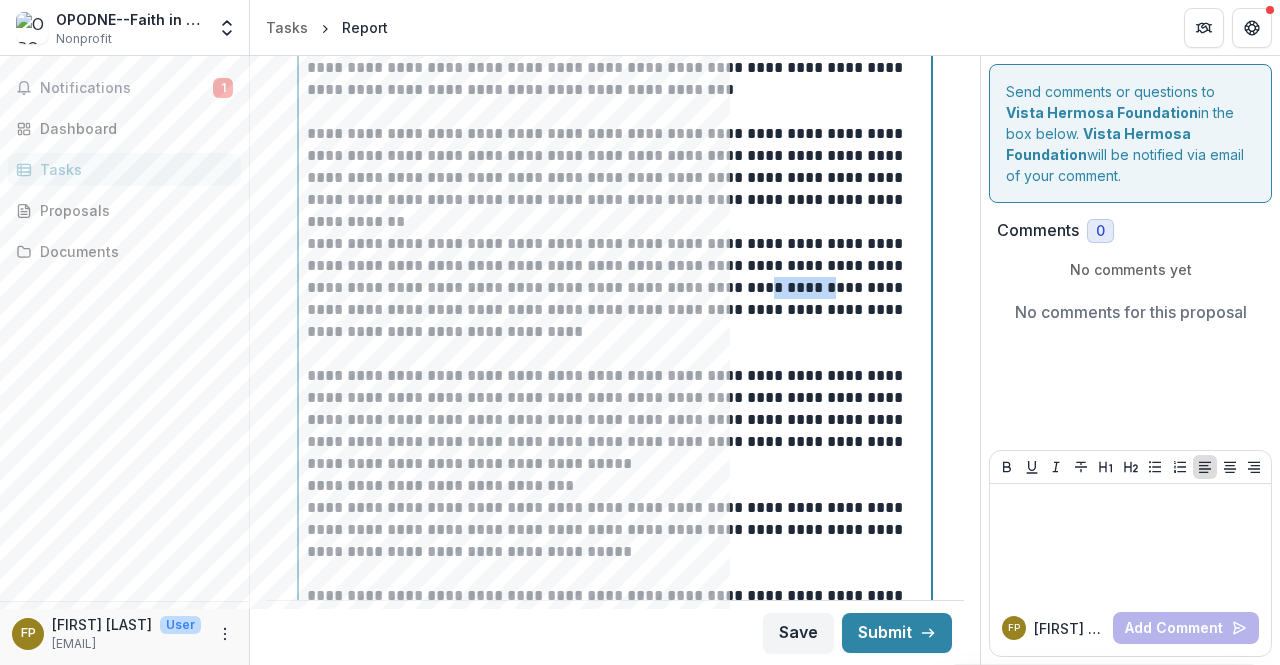 click on "**********" at bounding box center [612, 288] 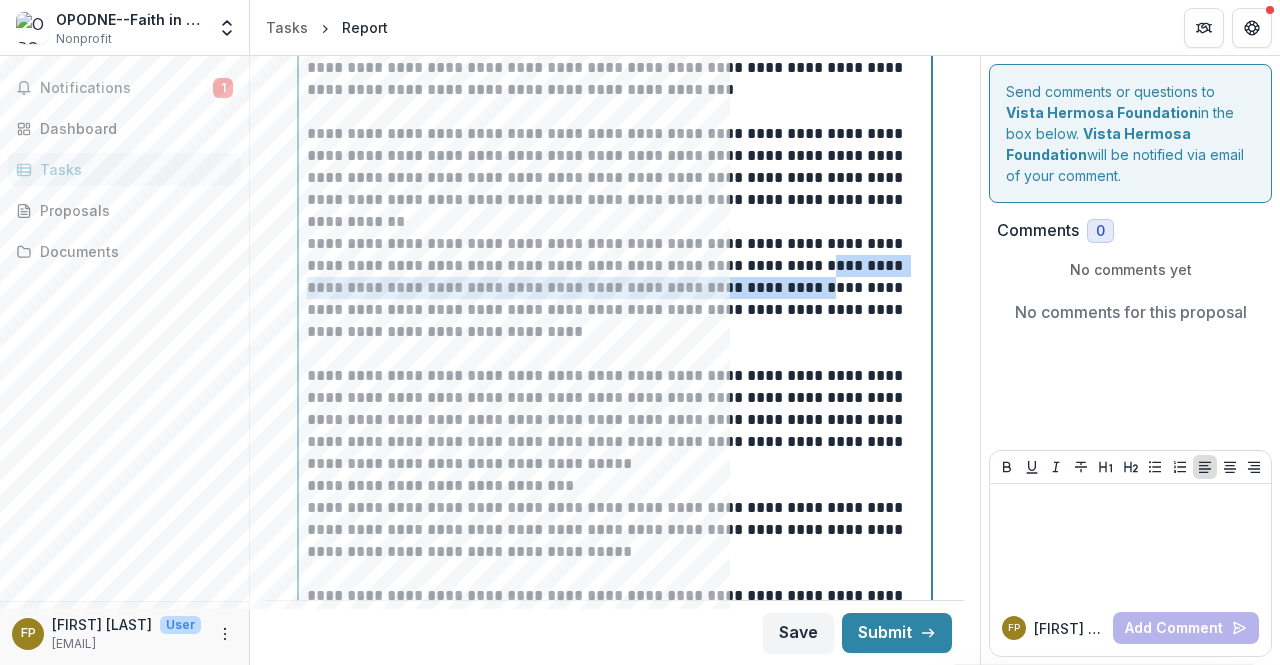 drag, startPoint x: 720, startPoint y: 281, endPoint x: 794, endPoint y: 262, distance: 76.40026 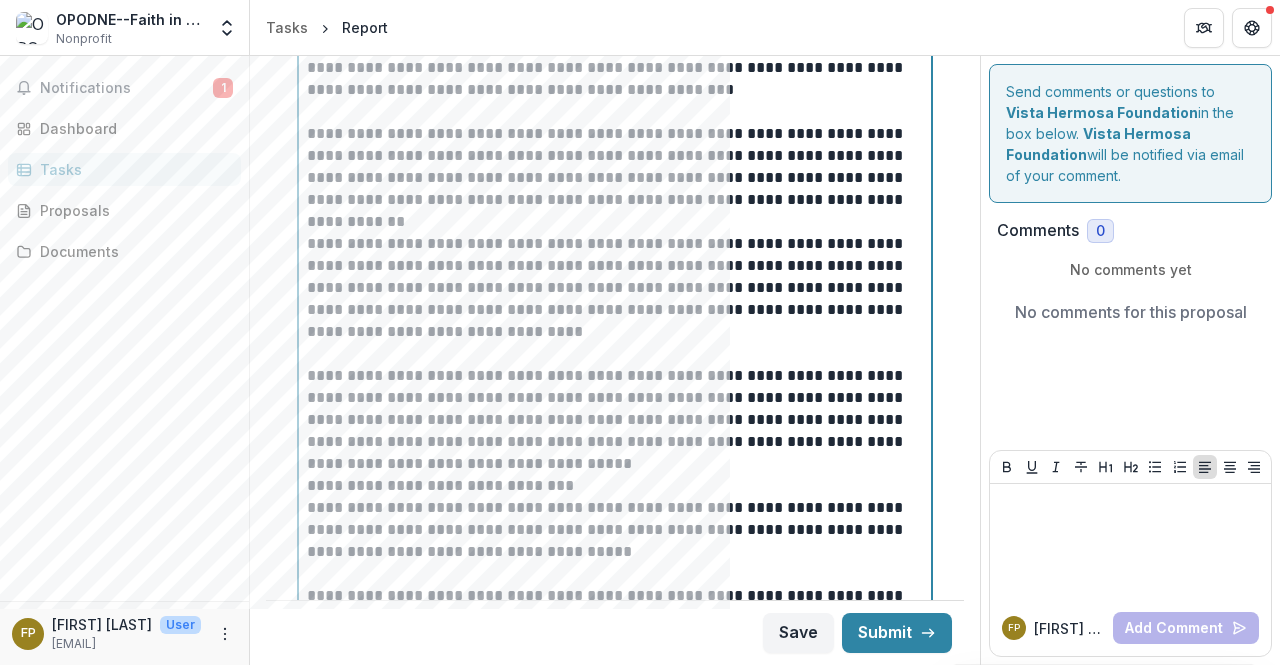 drag, startPoint x: 589, startPoint y: 382, endPoint x: 548, endPoint y: 369, distance: 43.011627 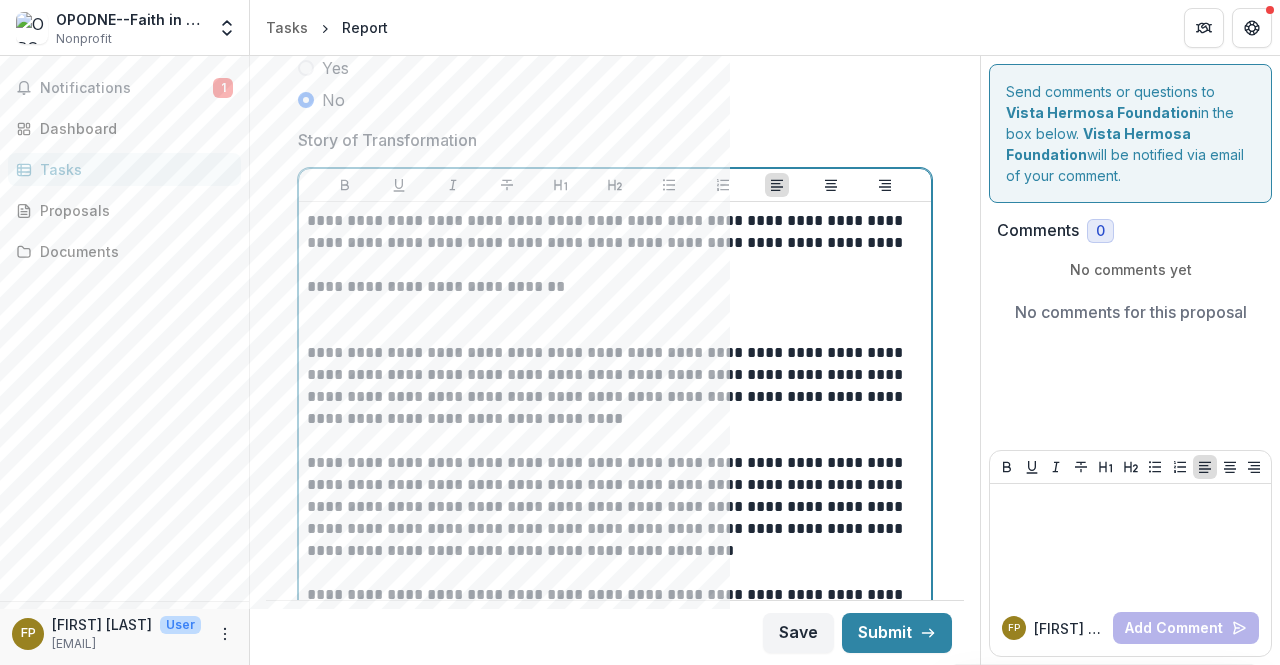 scroll, scrollTop: 5182, scrollLeft: 0, axis: vertical 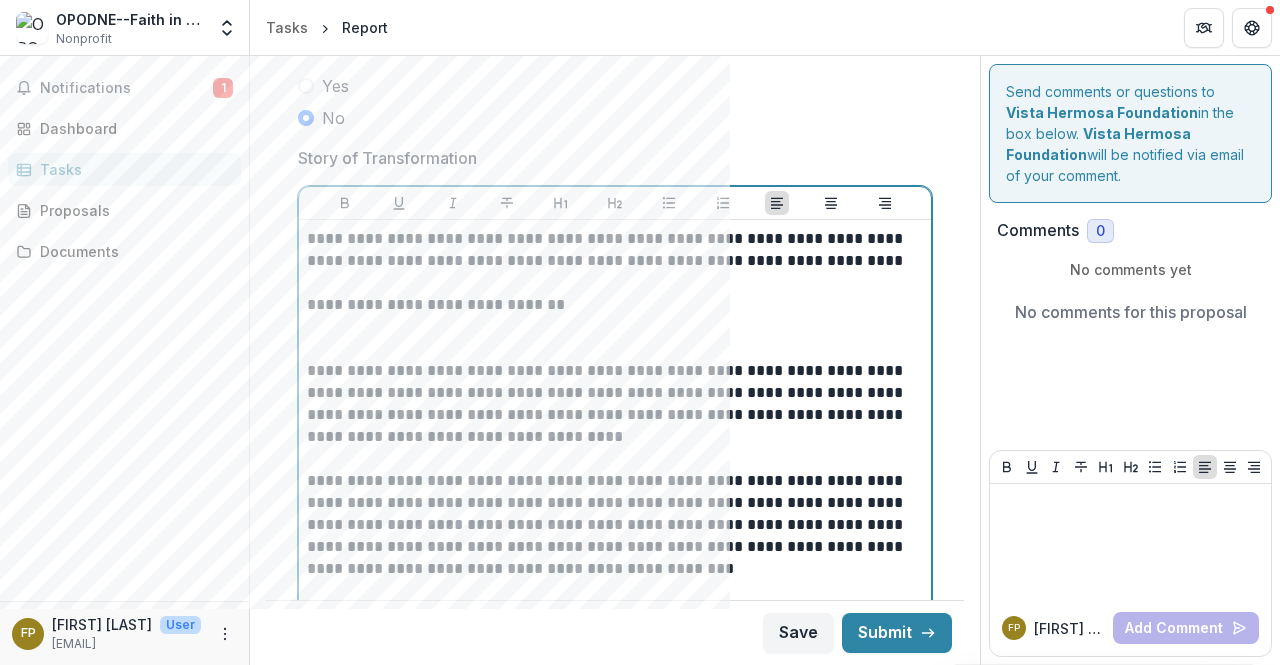 drag, startPoint x: 599, startPoint y: 257, endPoint x: 550, endPoint y: 285, distance: 56.435802 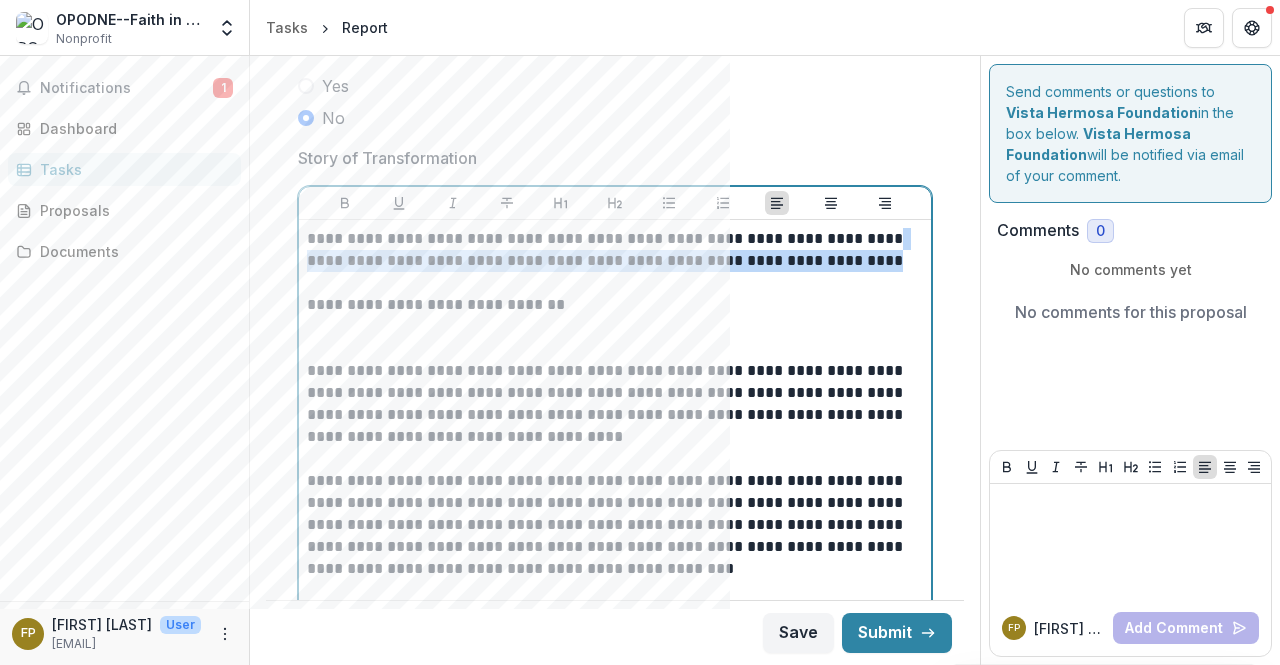 drag, startPoint x: 875, startPoint y: 256, endPoint x: 855, endPoint y: 227, distance: 35.22783 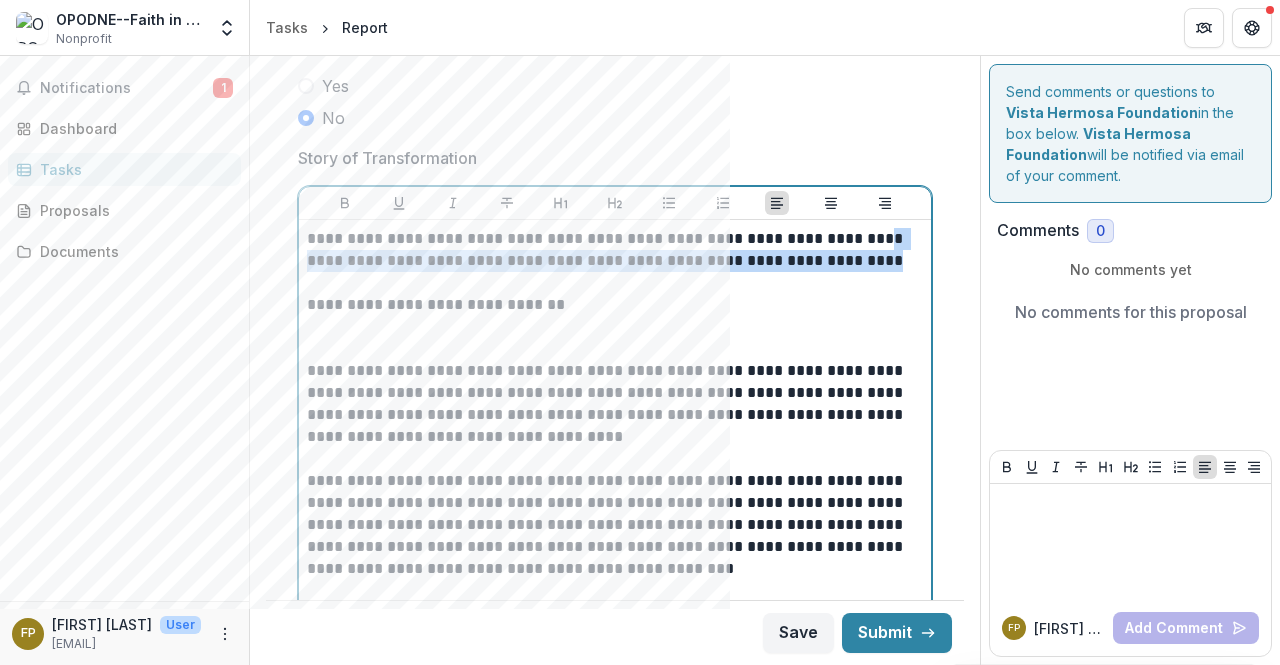 copy on "**********" 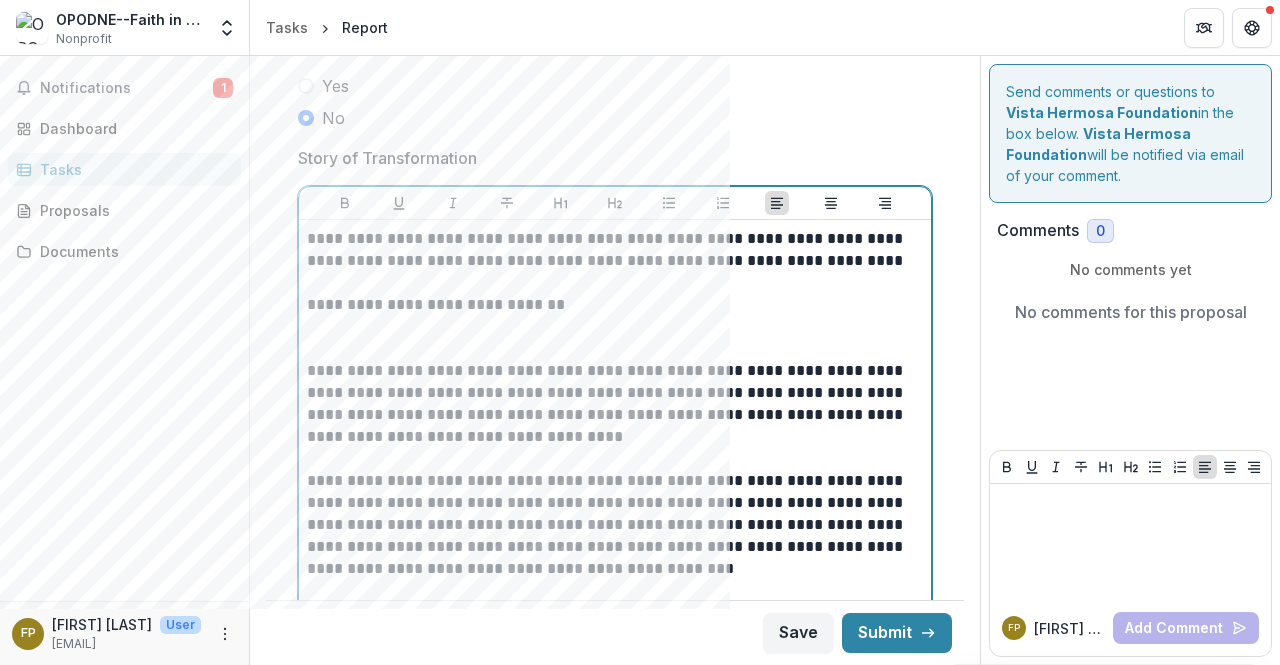 click on "**********" at bounding box center (612, 250) 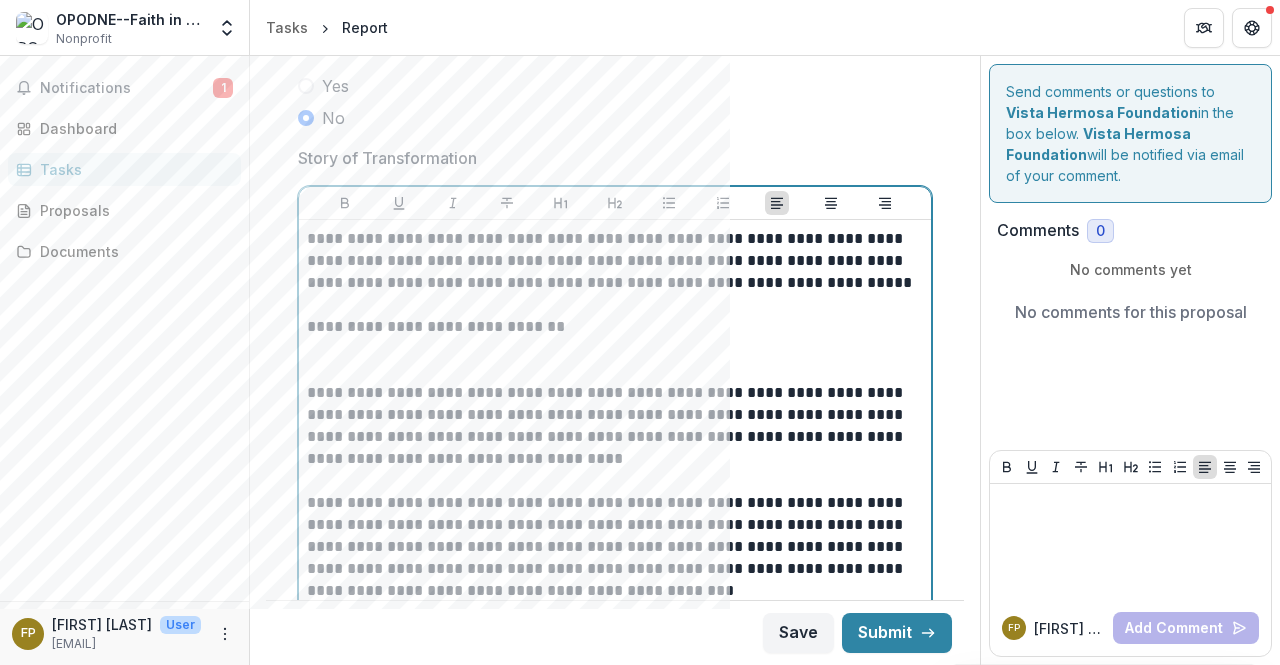 type 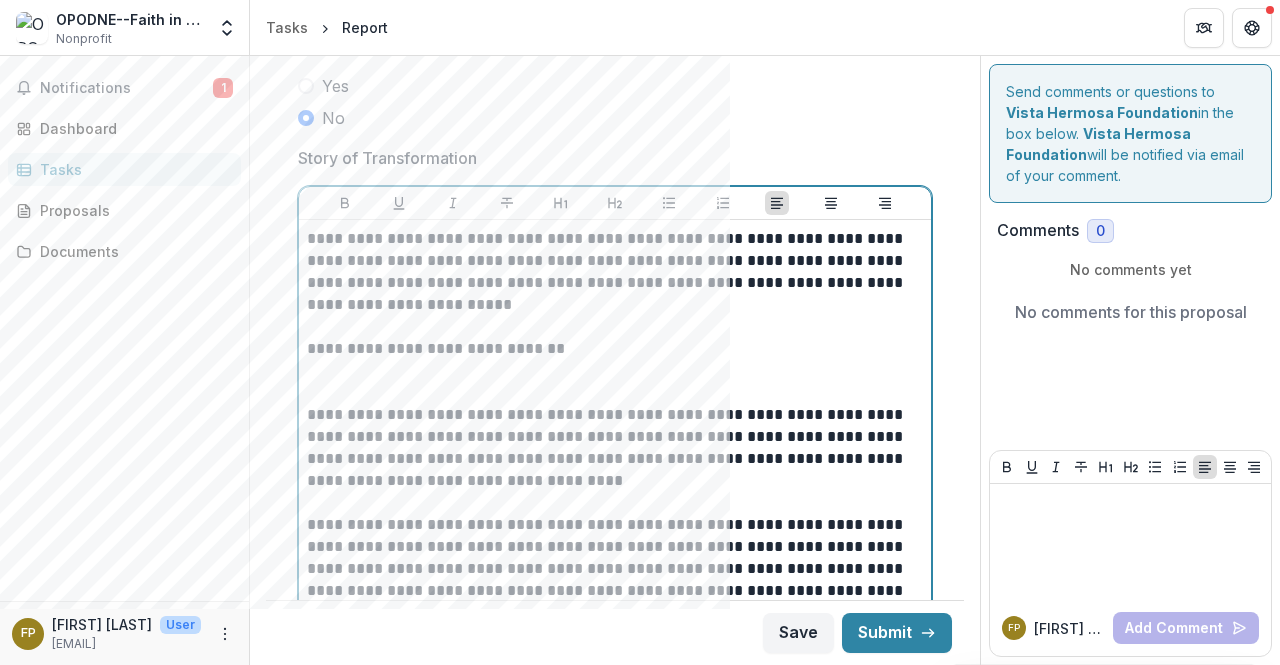 click on "**********" at bounding box center [612, 272] 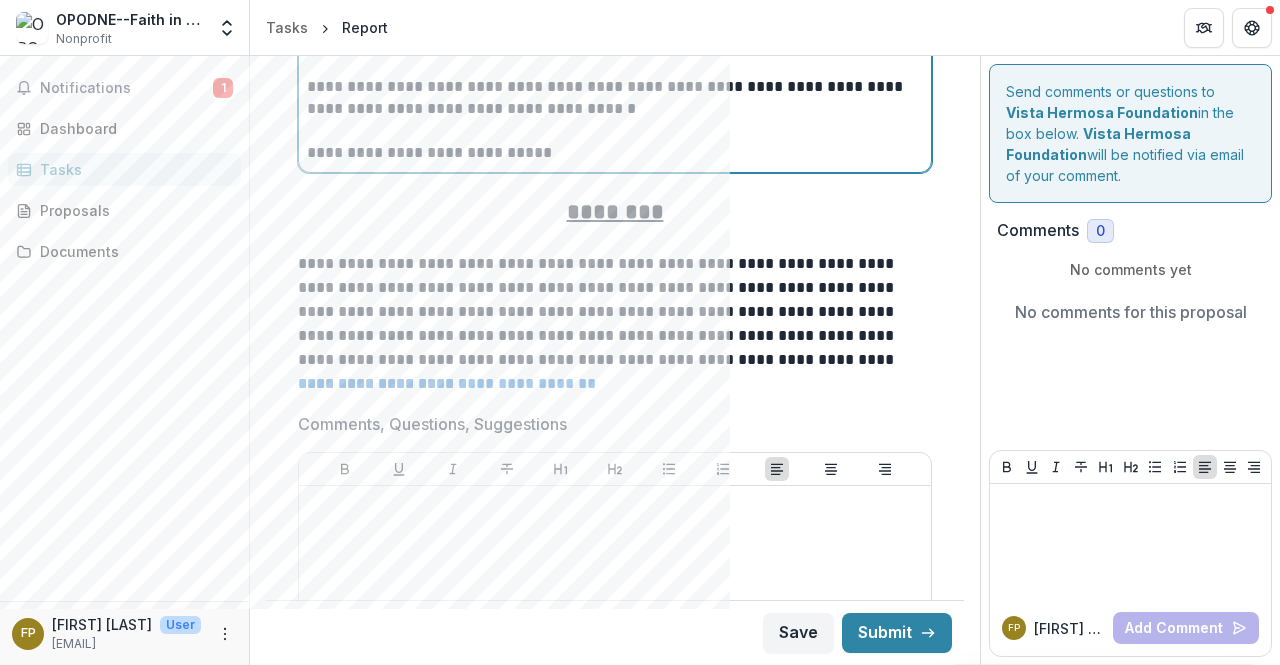 scroll, scrollTop: 6230, scrollLeft: 0, axis: vertical 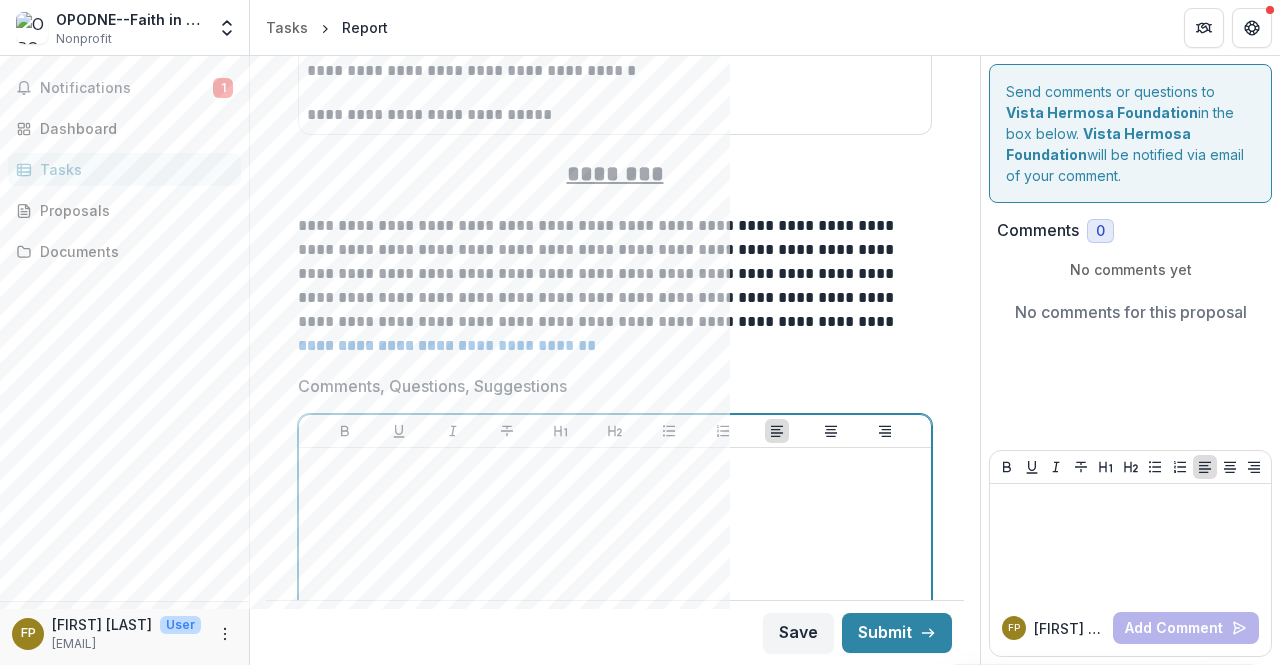 click at bounding box center (615, 467) 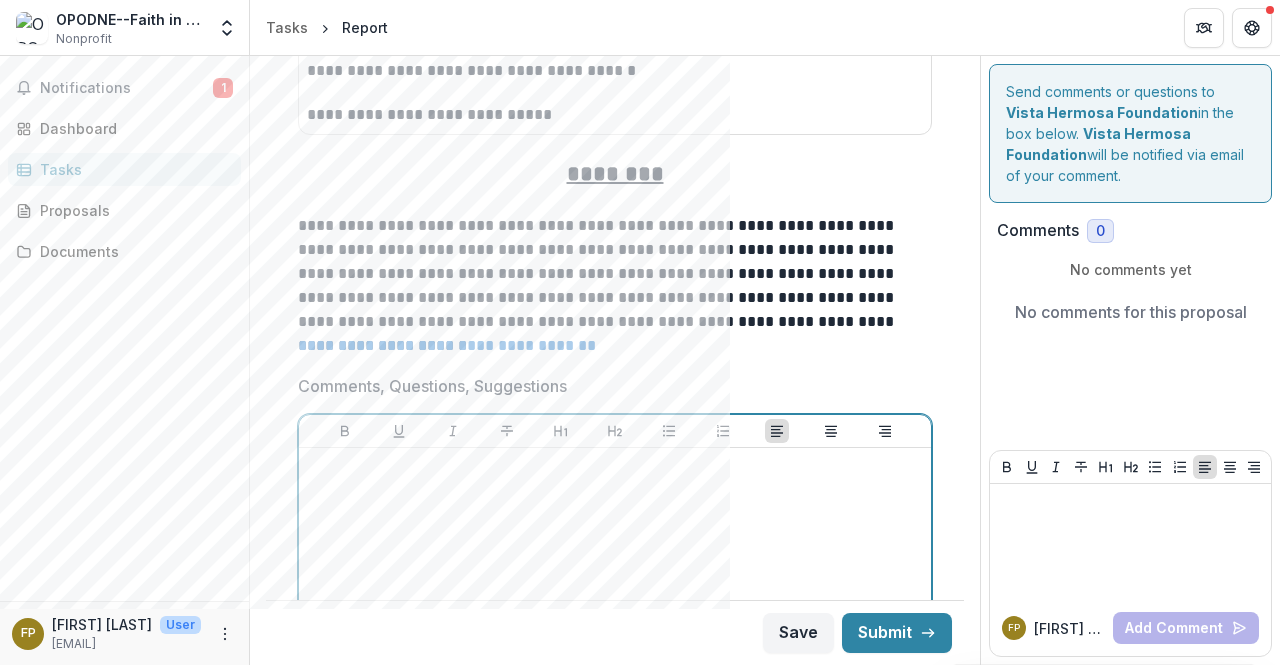 type 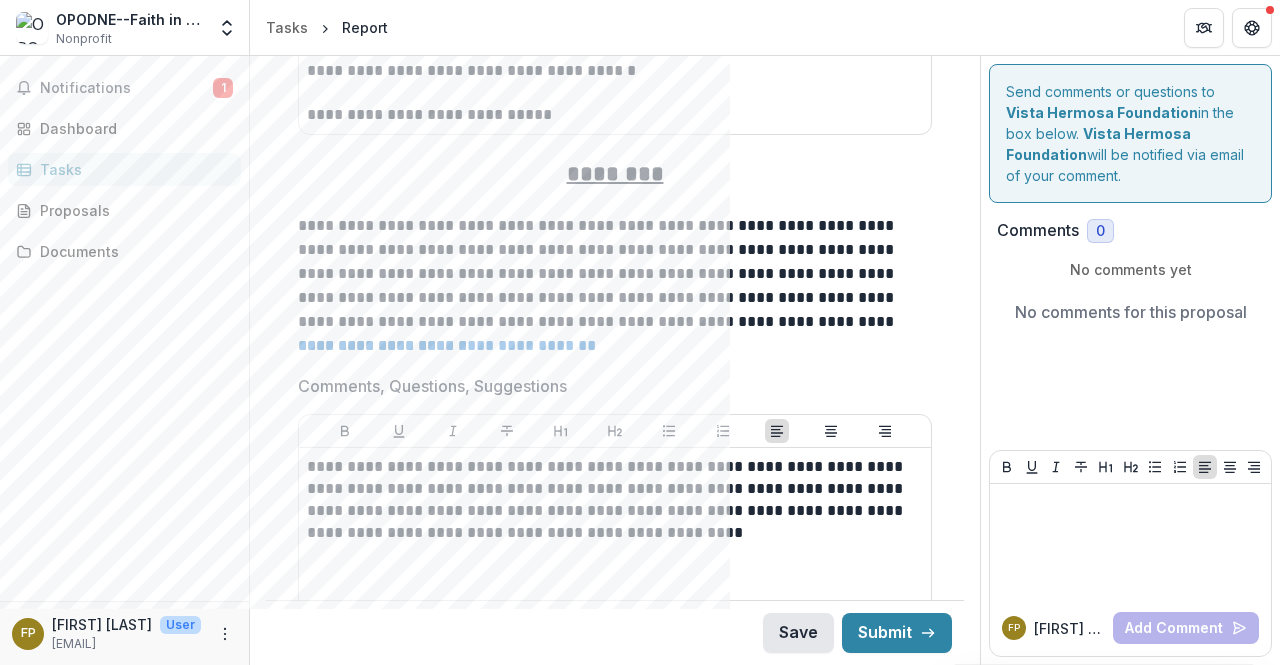 click on "Save" at bounding box center (798, 633) 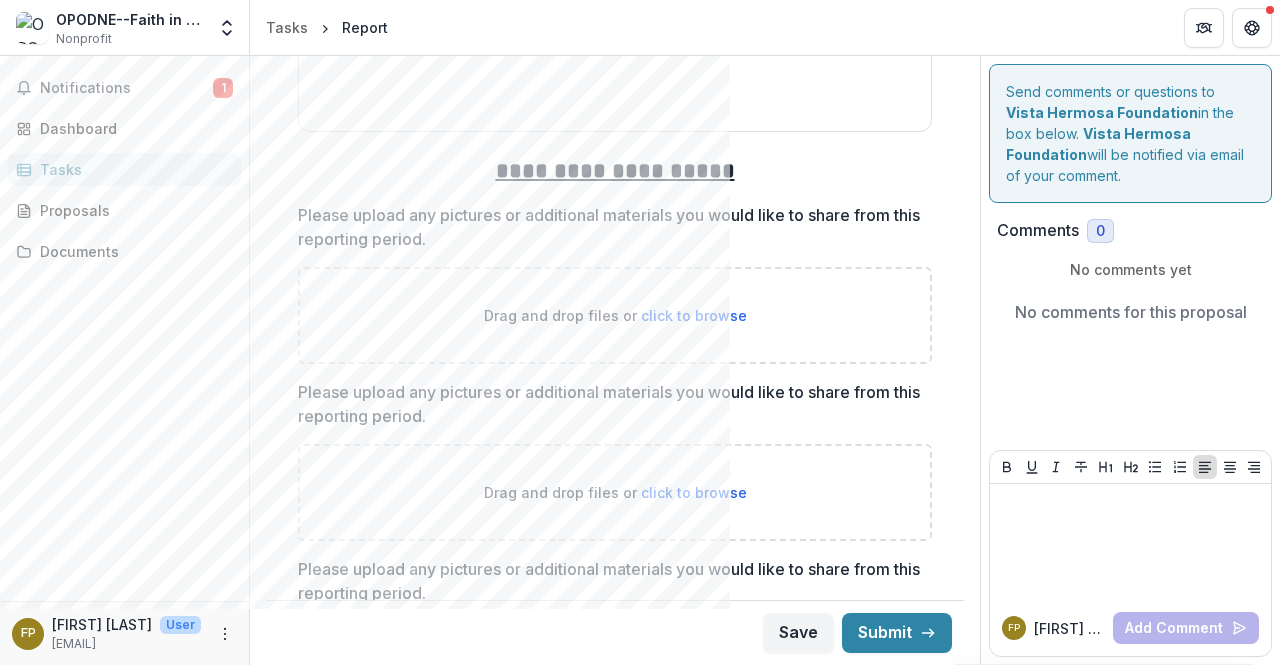 scroll, scrollTop: 6836, scrollLeft: 0, axis: vertical 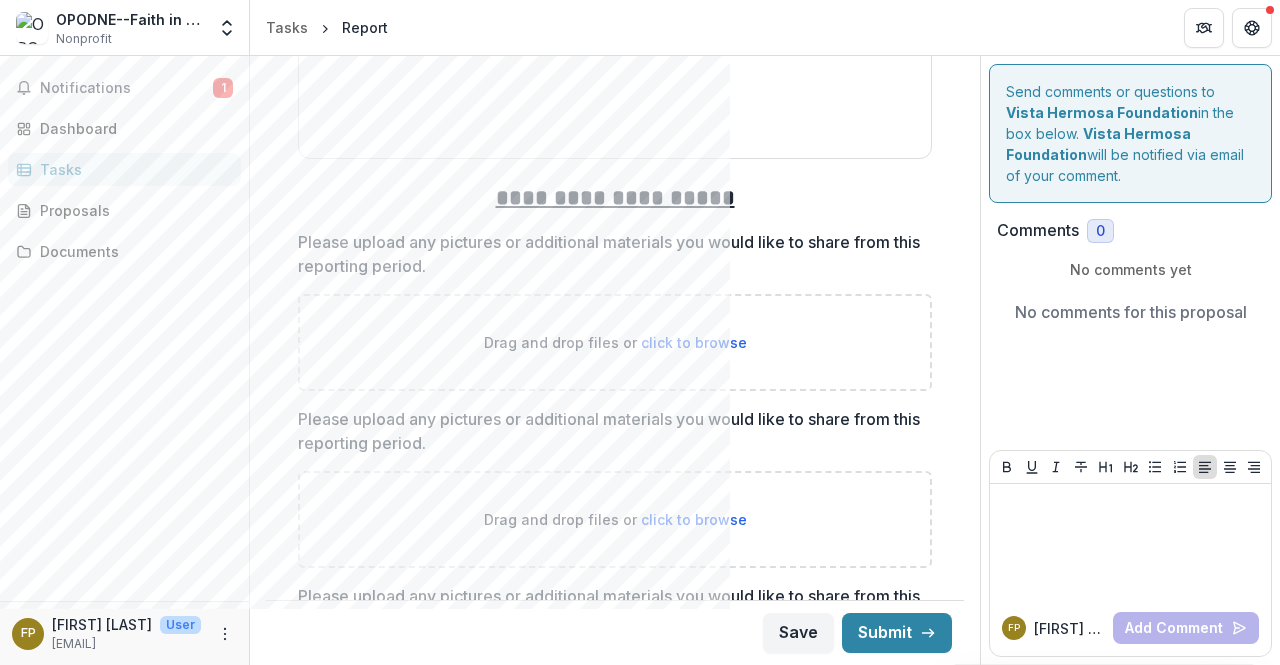 drag, startPoint x: 973, startPoint y: 568, endPoint x: 970, endPoint y: 591, distance: 23.194826 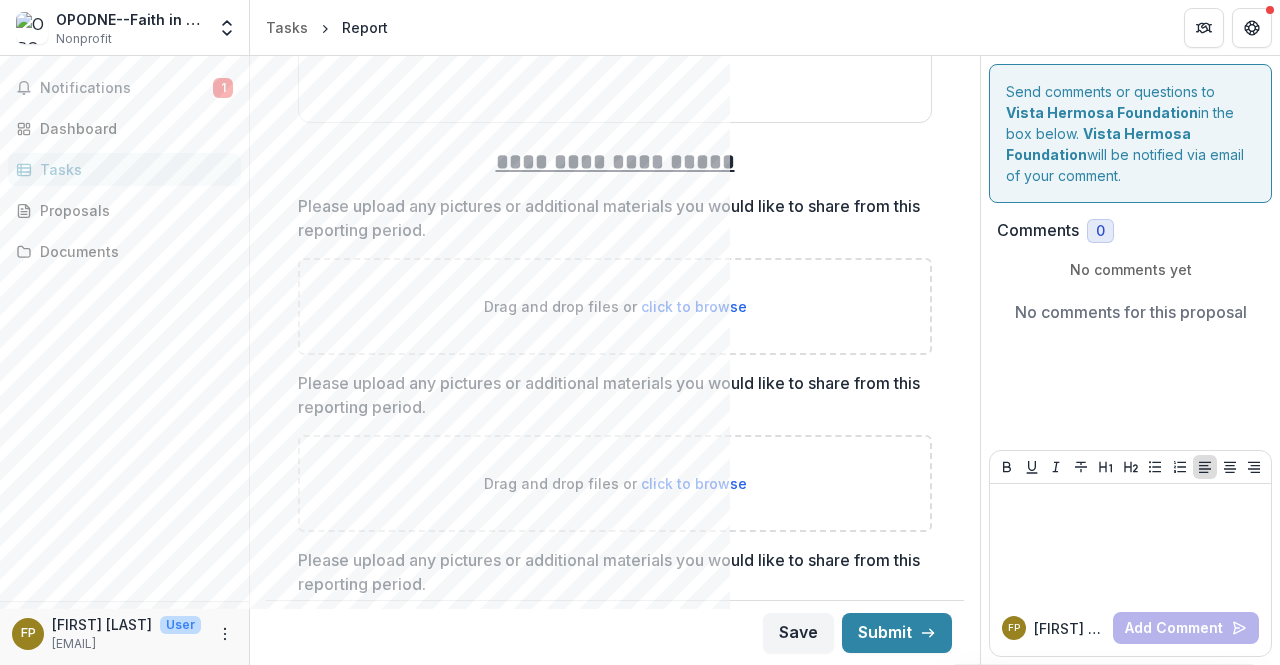 scroll, scrollTop: 6900, scrollLeft: 0, axis: vertical 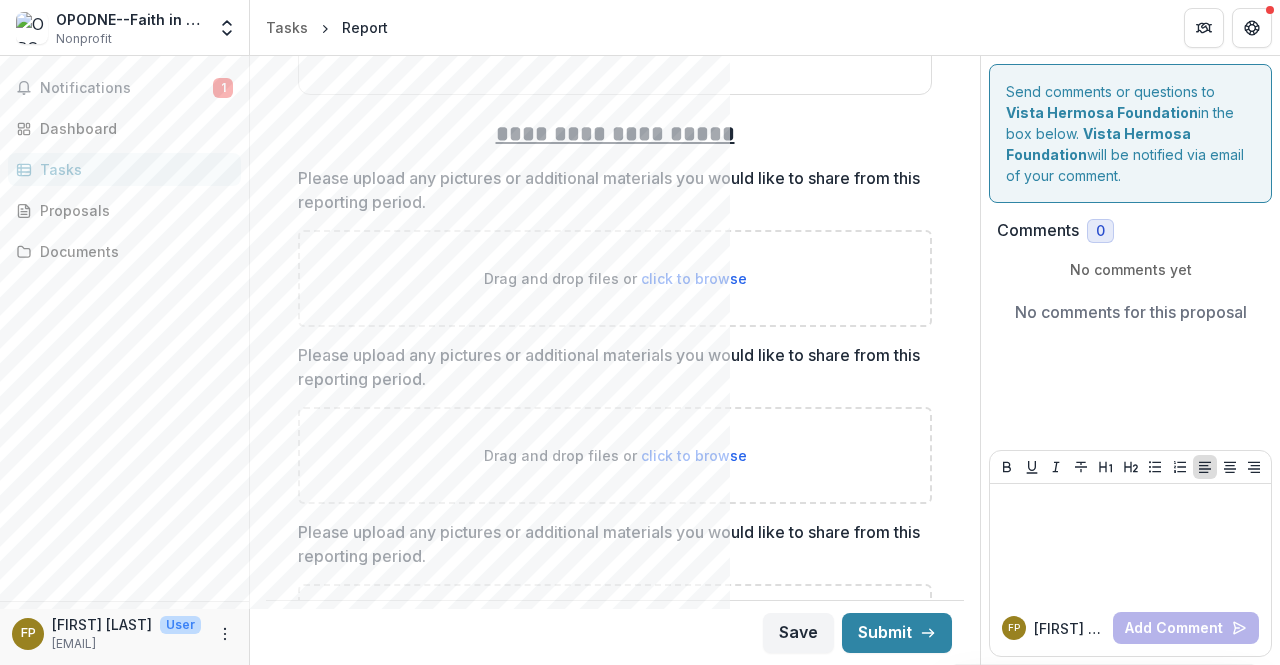 click on "click to browse" at bounding box center (694, 278) 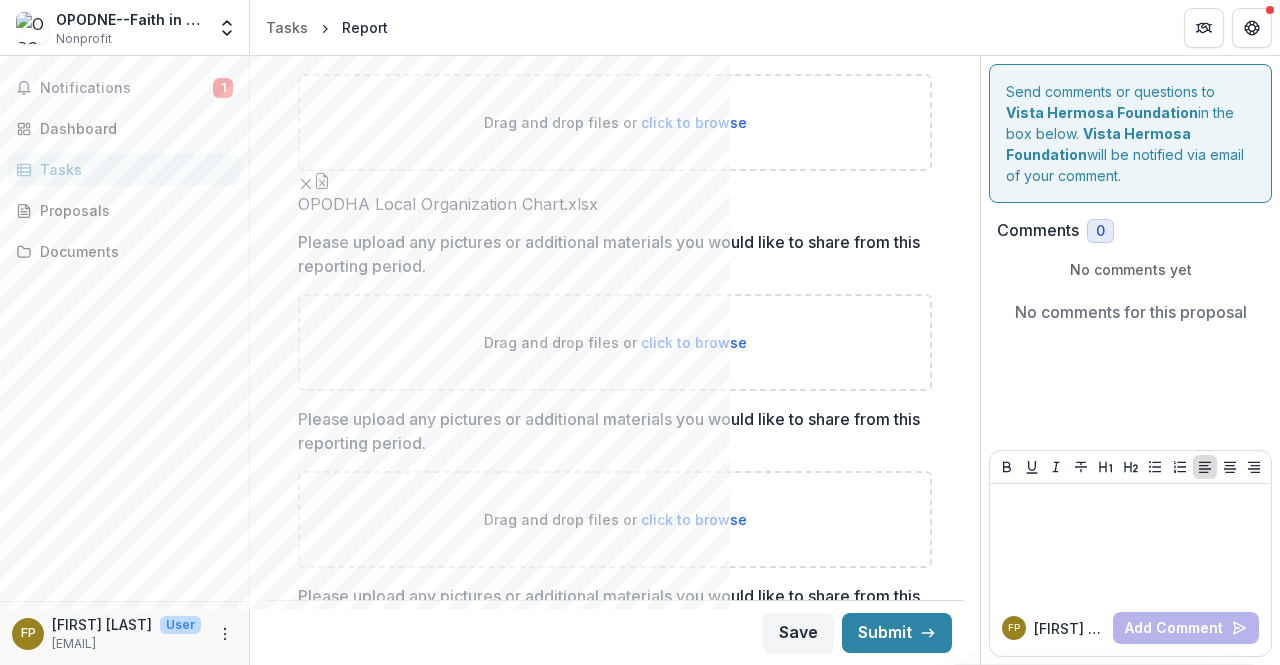 scroll, scrollTop: 7084, scrollLeft: 0, axis: vertical 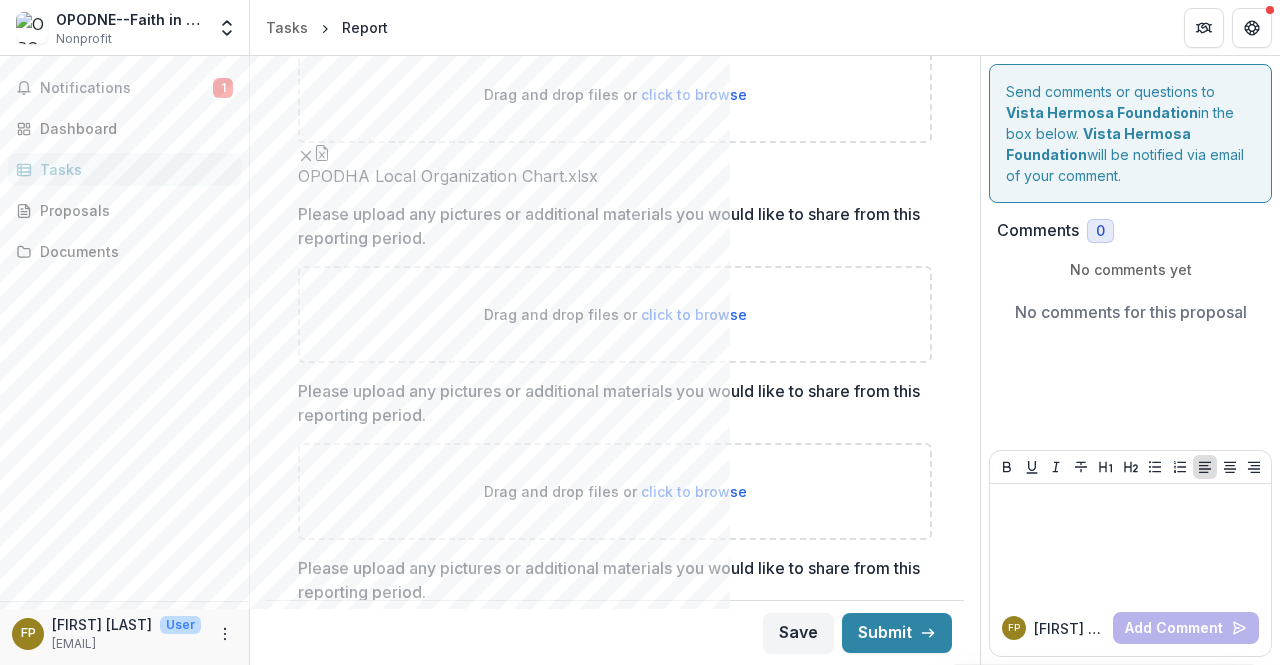 click on "click to browse" at bounding box center (694, 314) 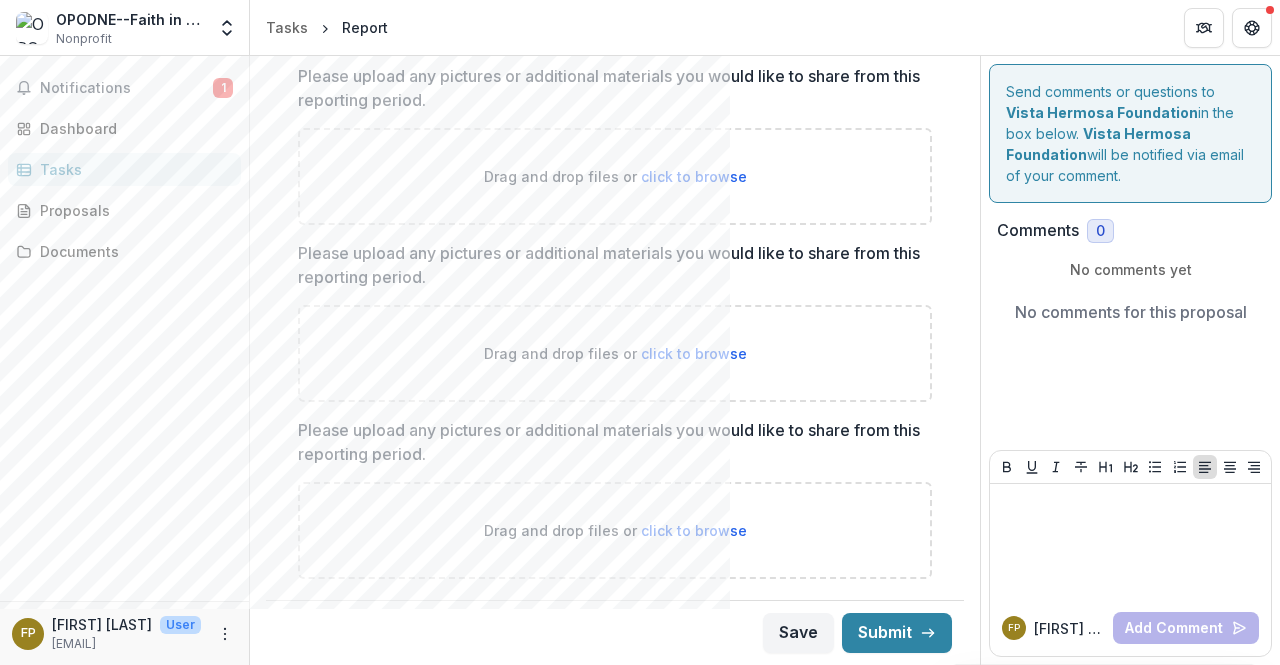 scroll, scrollTop: 7452, scrollLeft: 0, axis: vertical 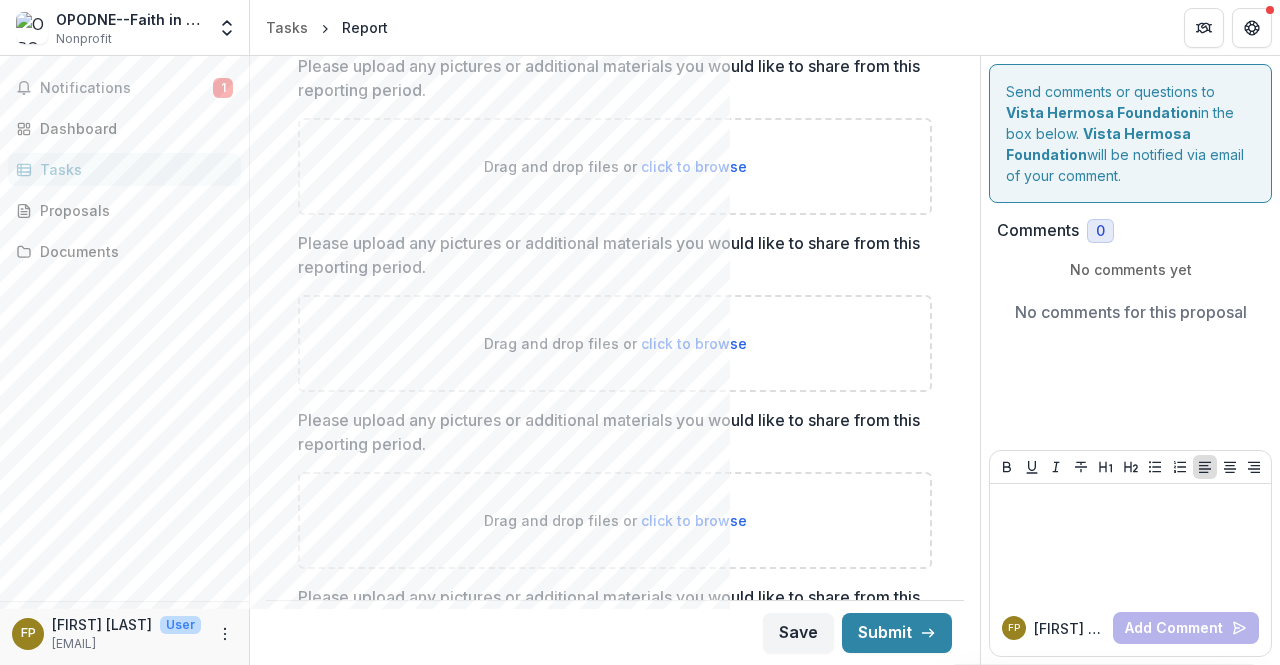 click on "click to browse" at bounding box center [694, 166] 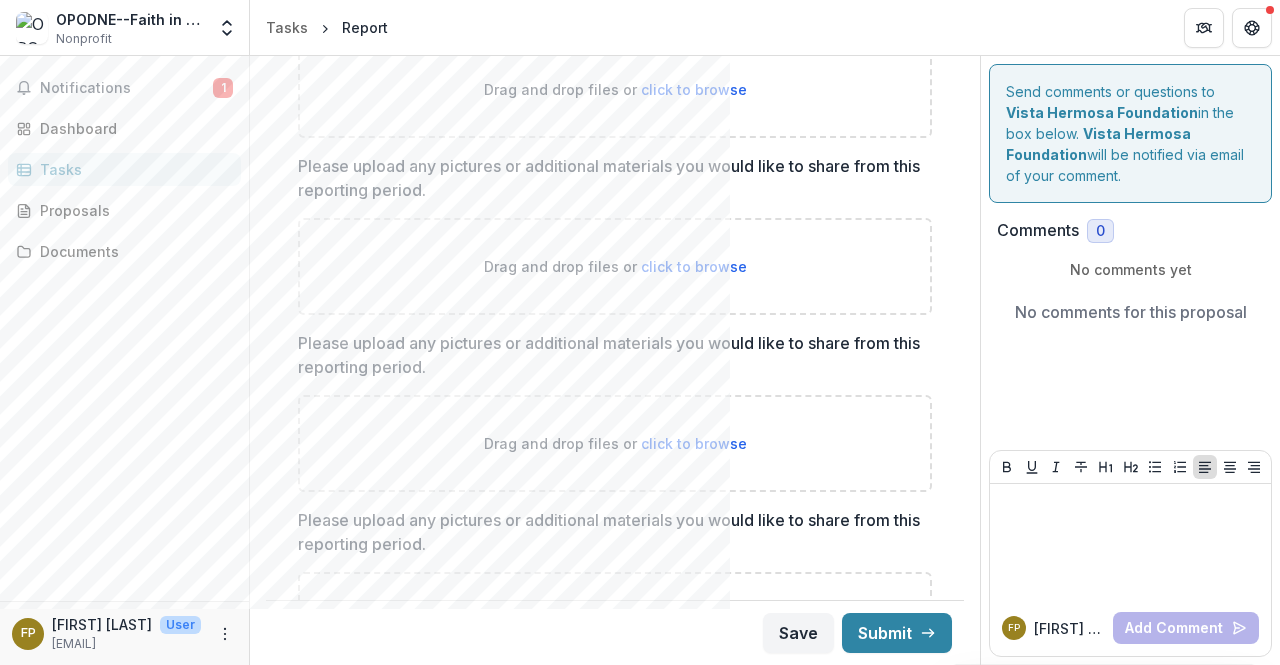 scroll, scrollTop: 7907, scrollLeft: 0, axis: vertical 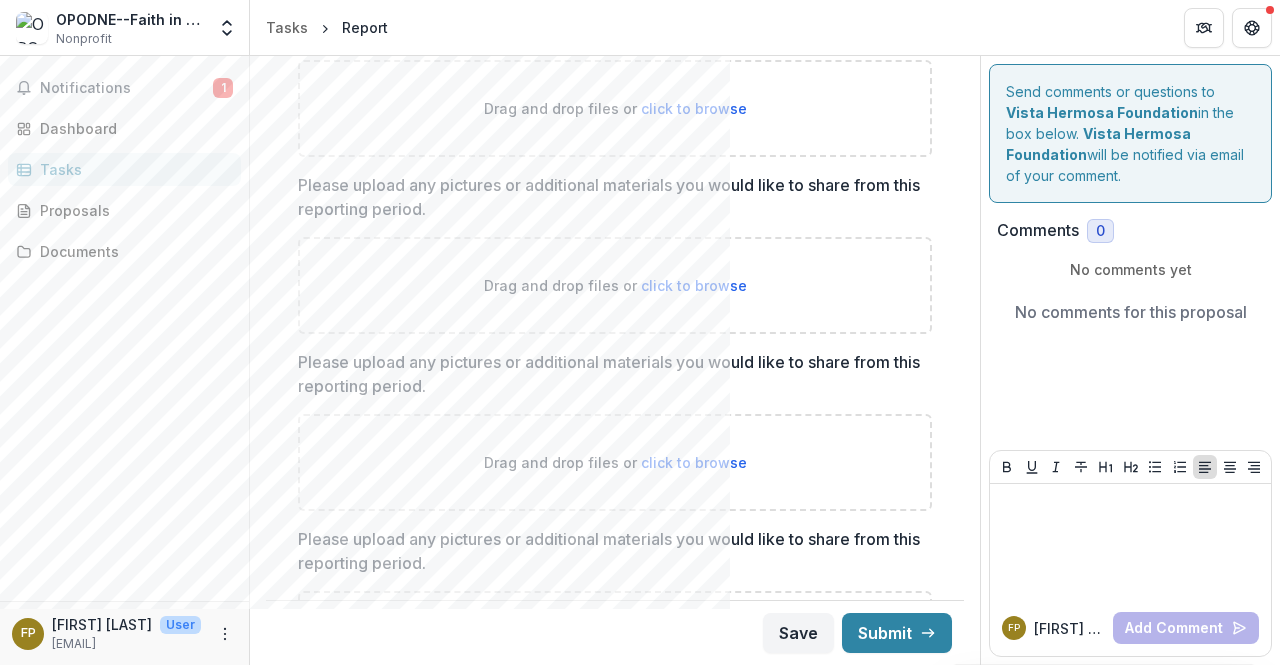 click on "click to browse" at bounding box center (694, -69) 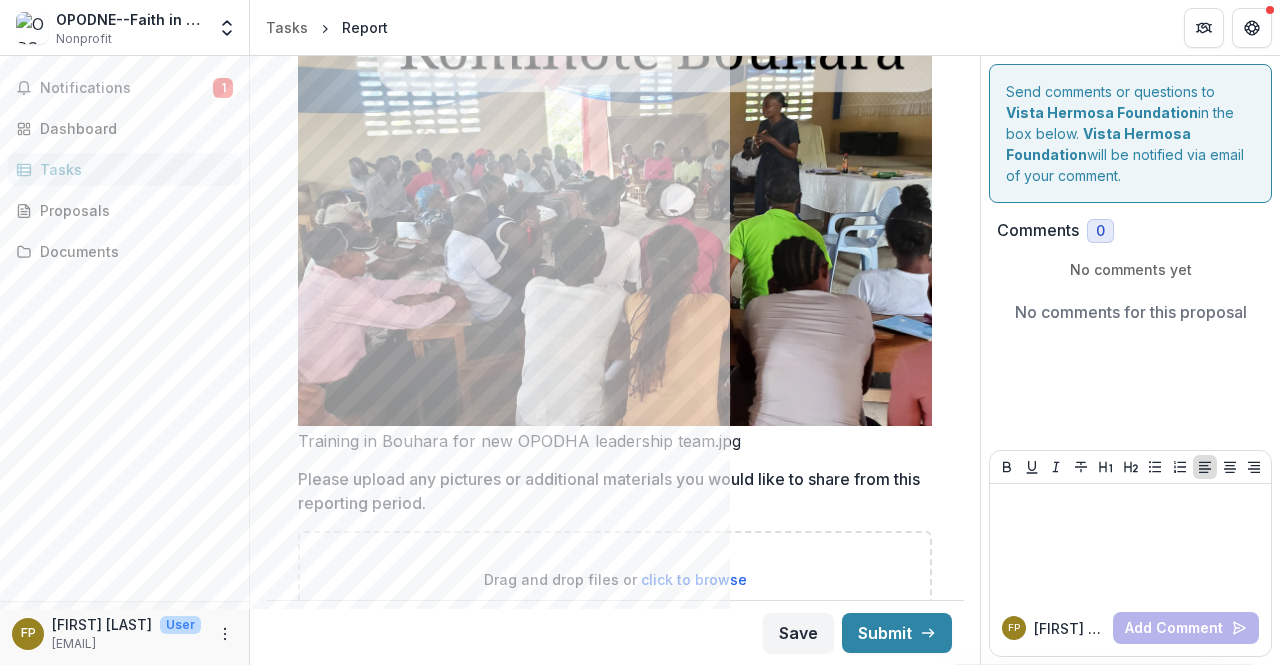 click on "Drag and drop files or   click to browse" at bounding box center [615, 579] 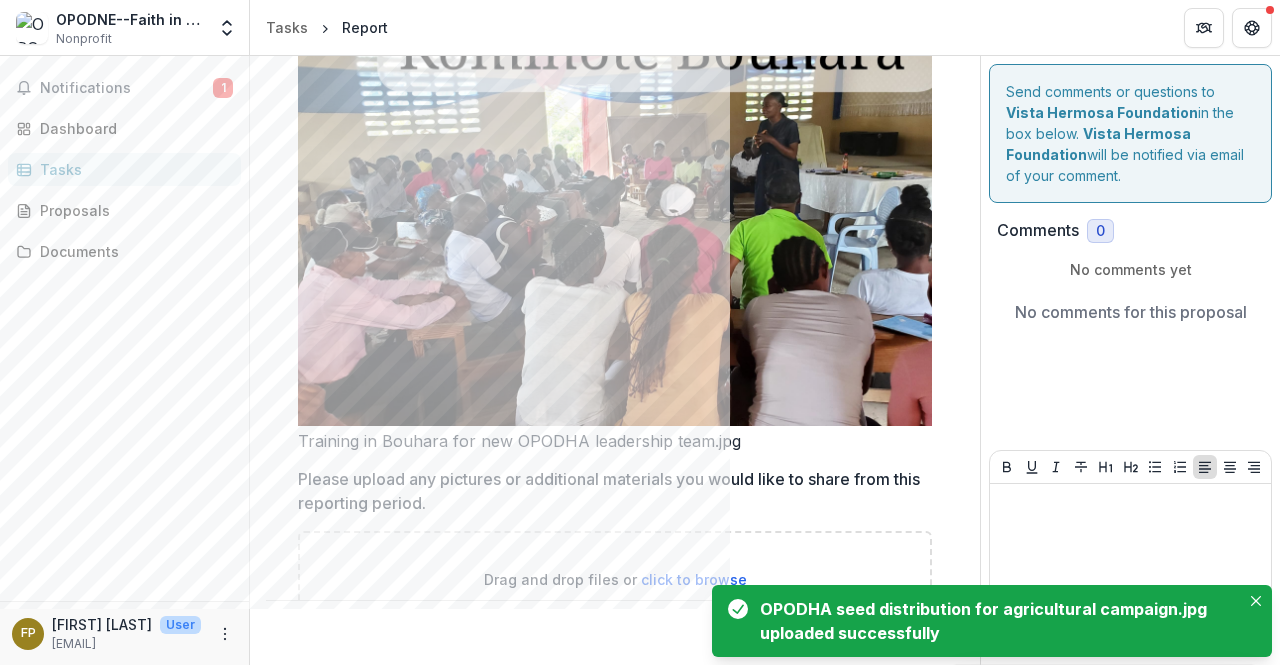 drag, startPoint x: 980, startPoint y: 576, endPoint x: 958, endPoint y: 620, distance: 49.193497 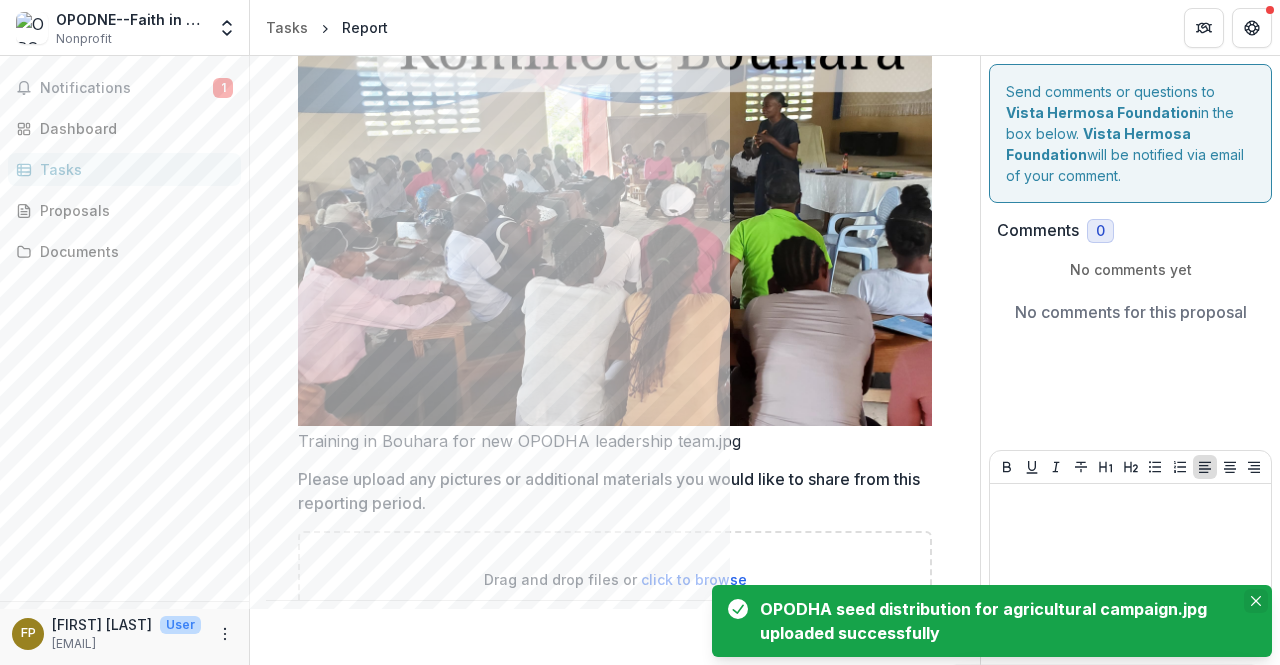 click at bounding box center (1256, 601) 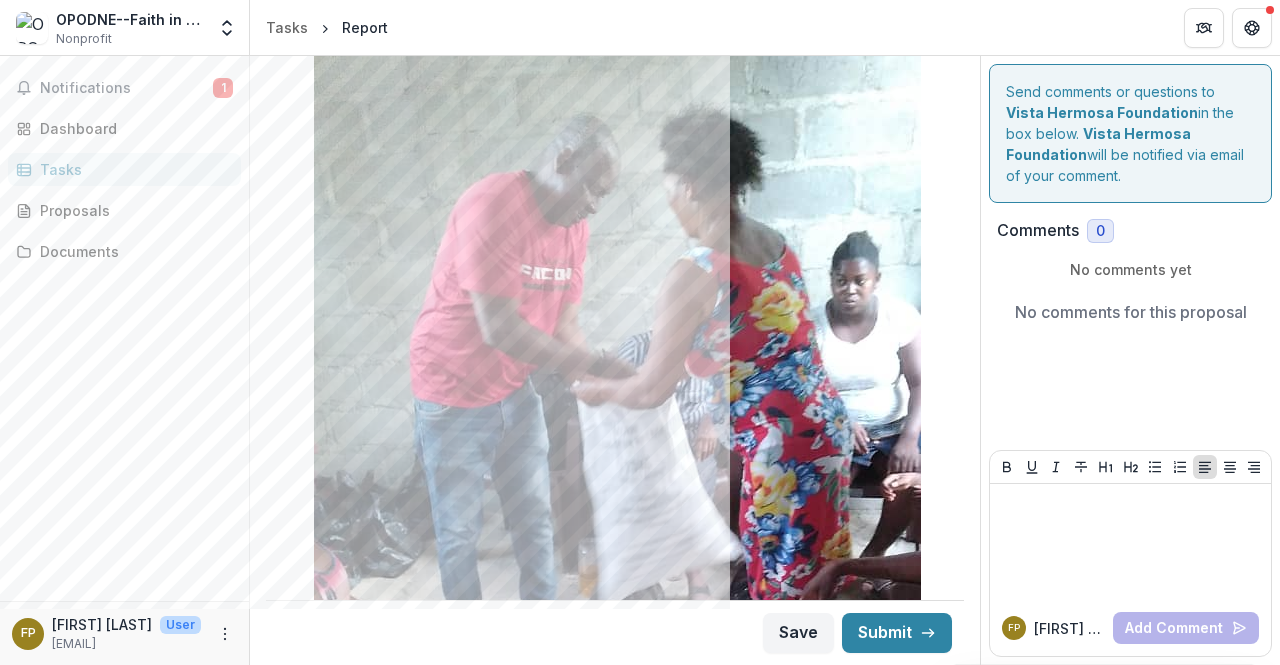 scroll, scrollTop: 8523, scrollLeft: 0, axis: vertical 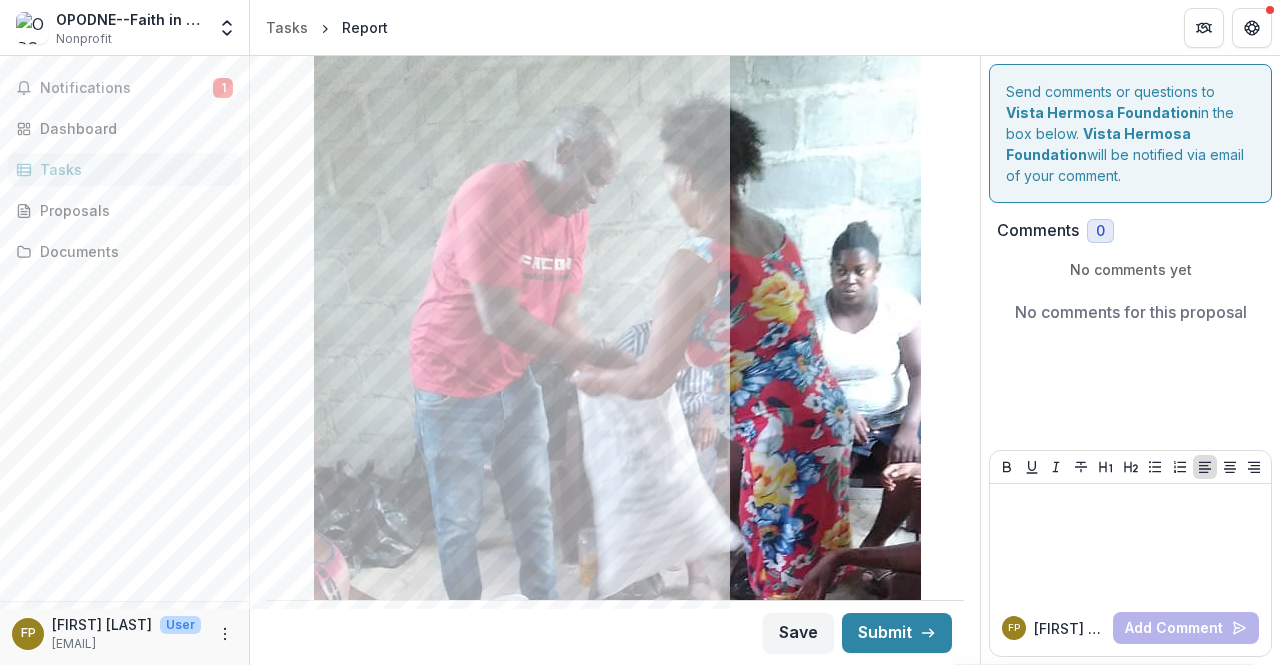click on "click to browse" at bounding box center (694, 1246) 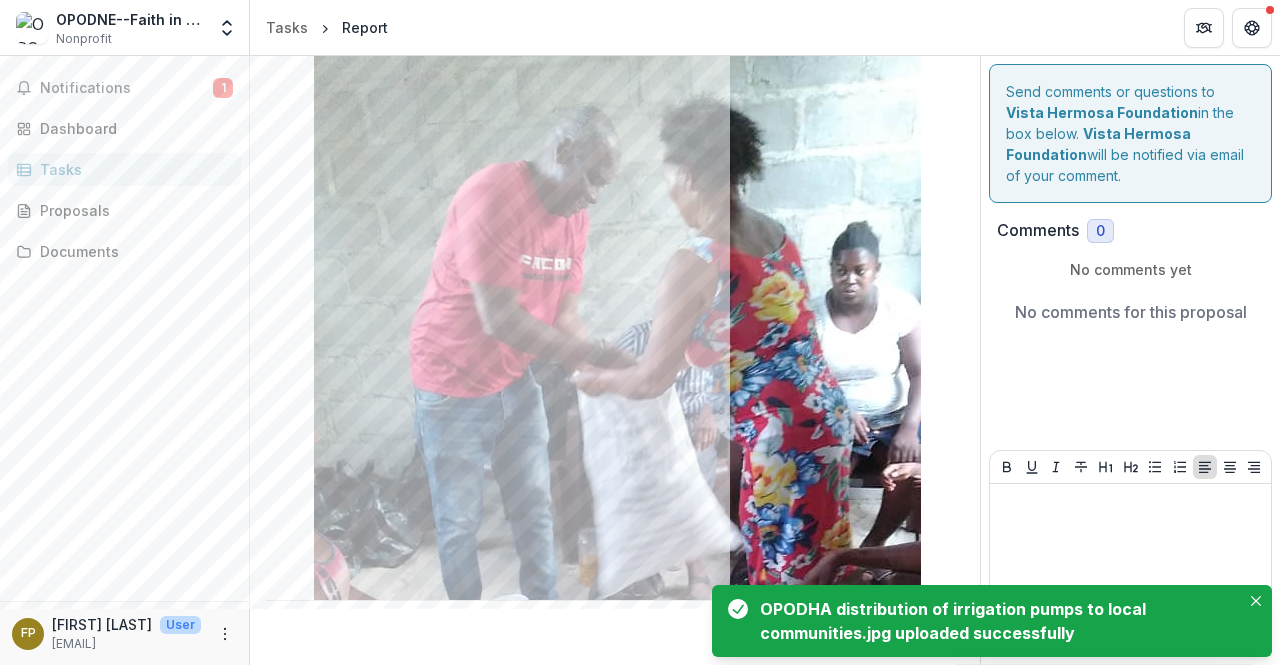 click on "Save Submit" at bounding box center (615, 632) 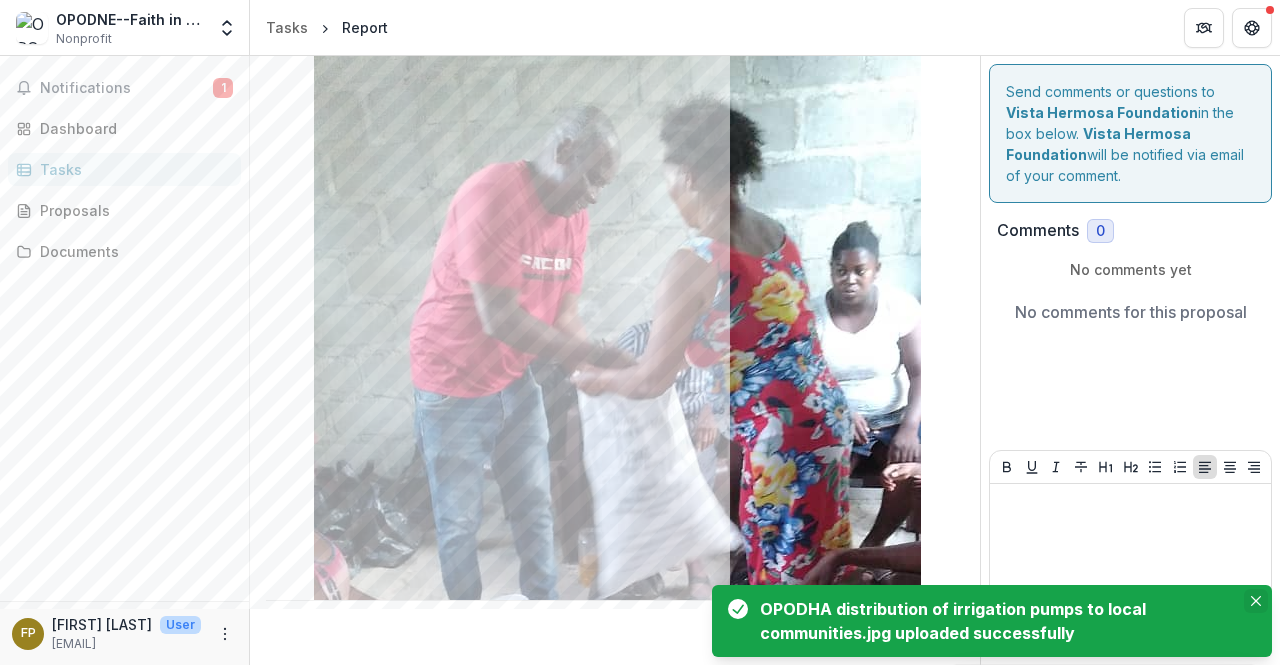 click 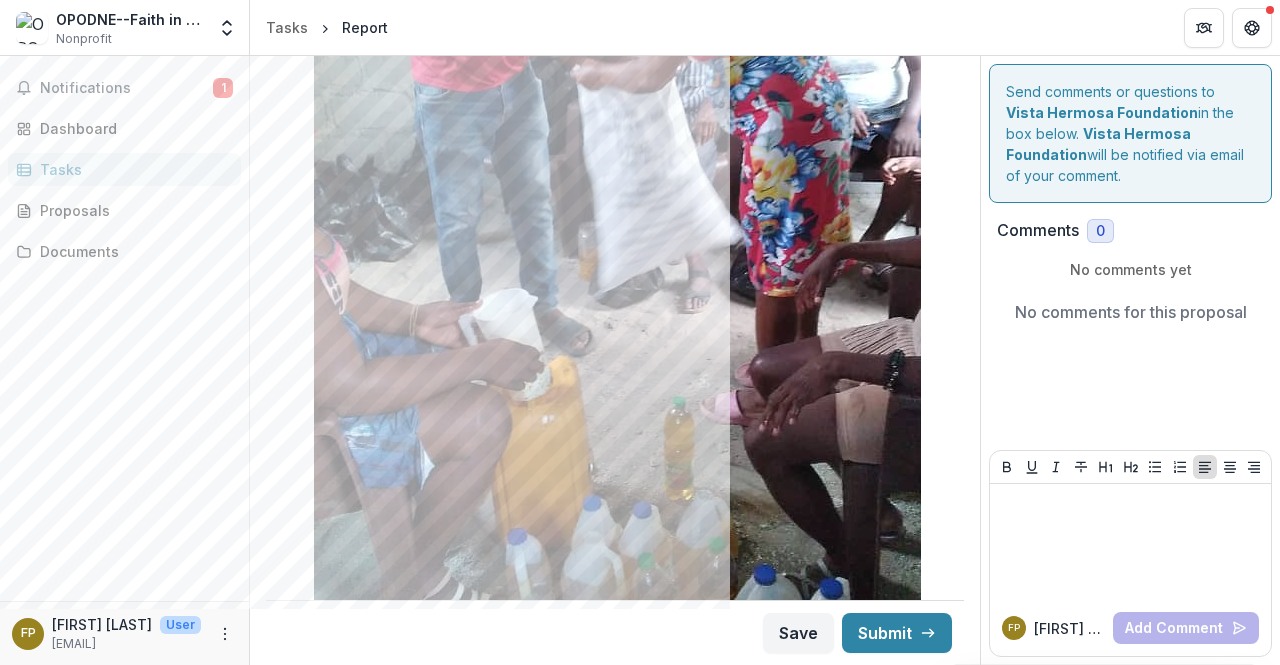 scroll, scrollTop: 8840, scrollLeft: 0, axis: vertical 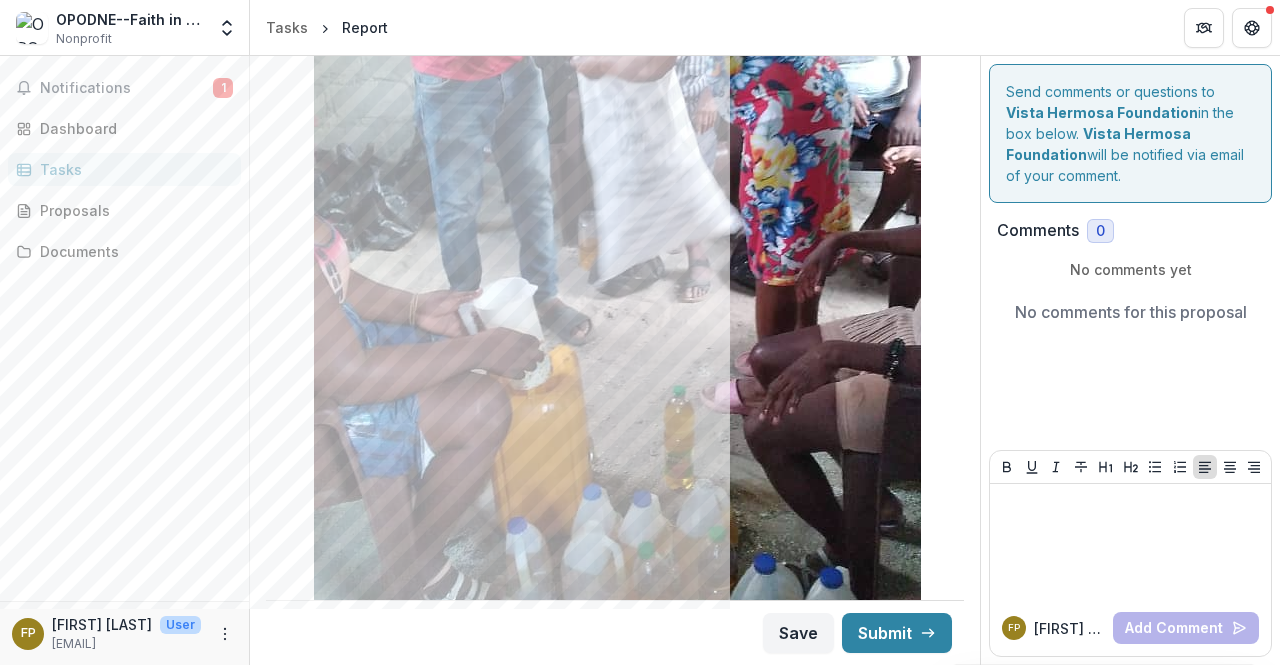 click on "Drag and drop files or   click to browse" at bounding box center (615, 1630) 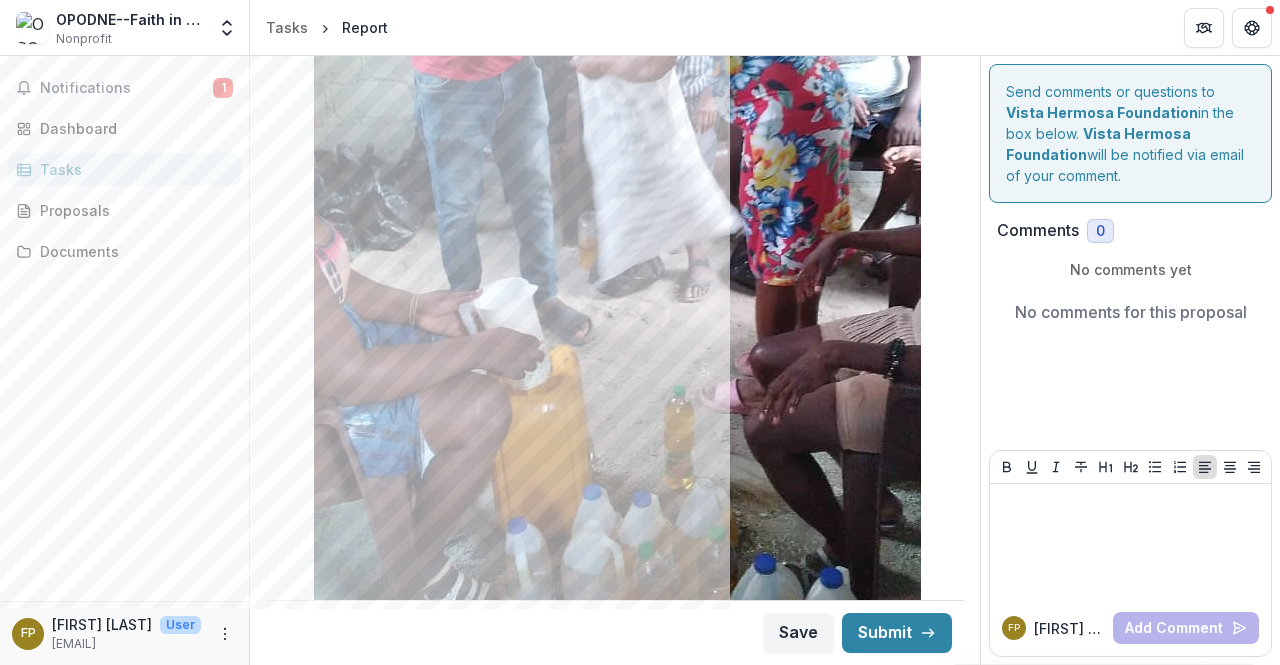 click on "click to browse" at bounding box center [694, 1630] 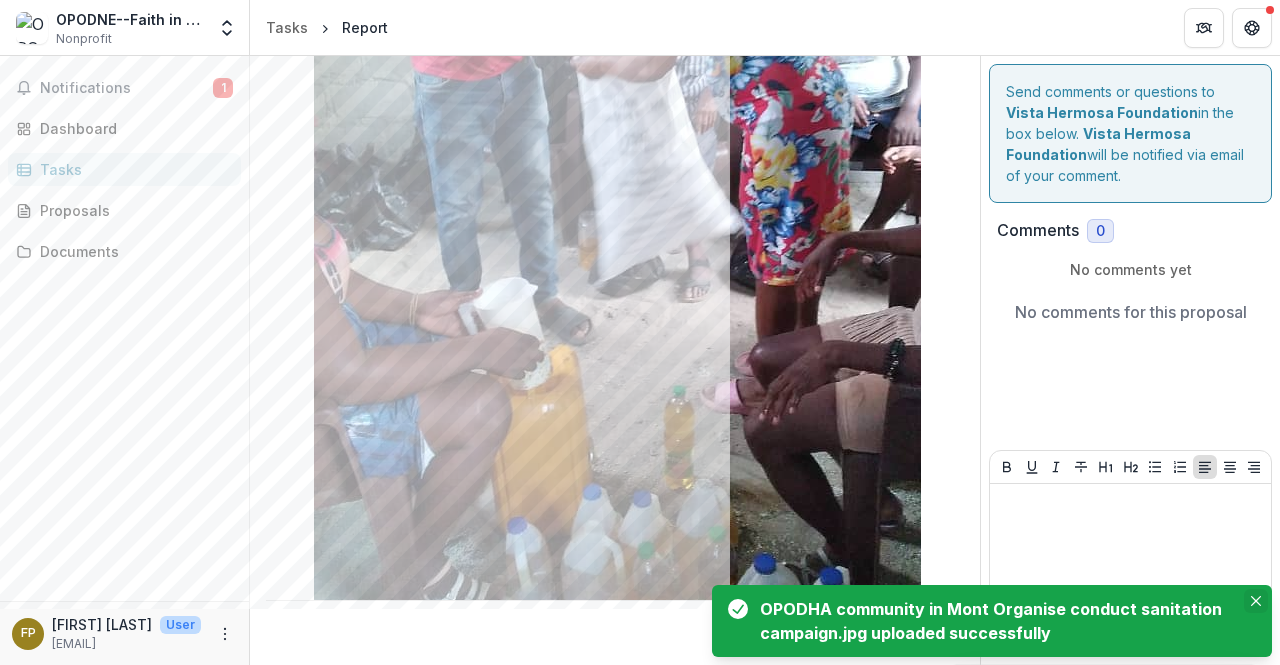 click 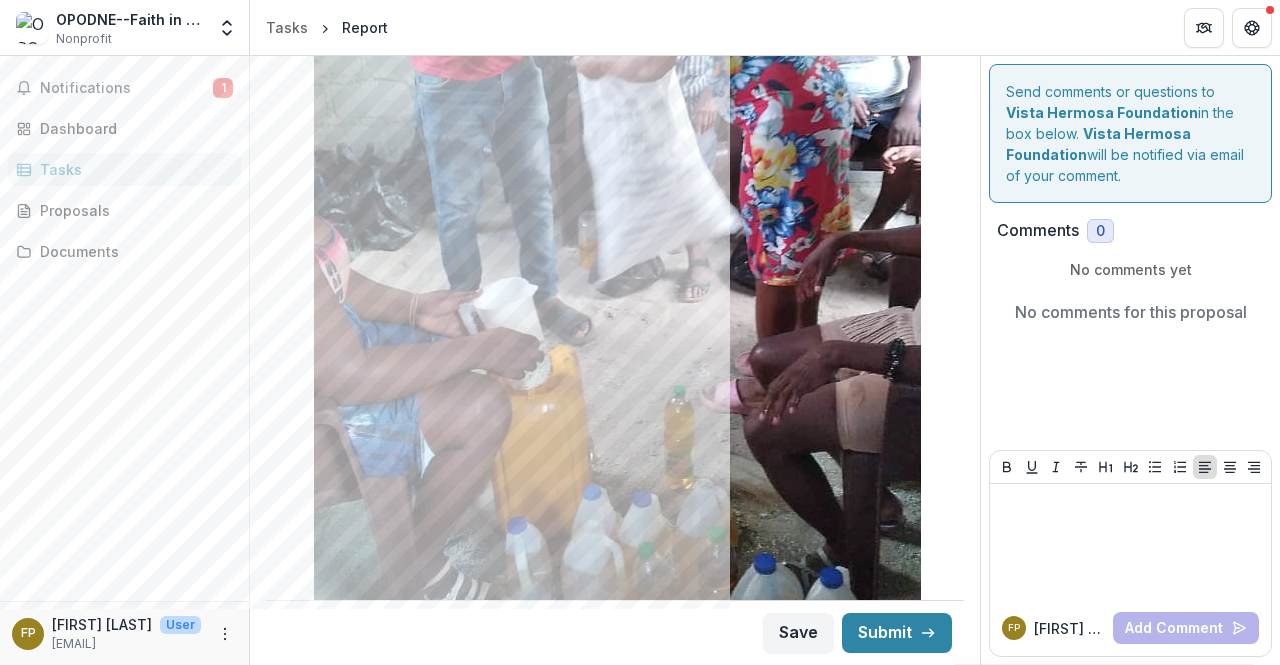 click on "OPODHA distribution of irrigation pumps to local communities.jpg" at bounding box center [615, 1240] 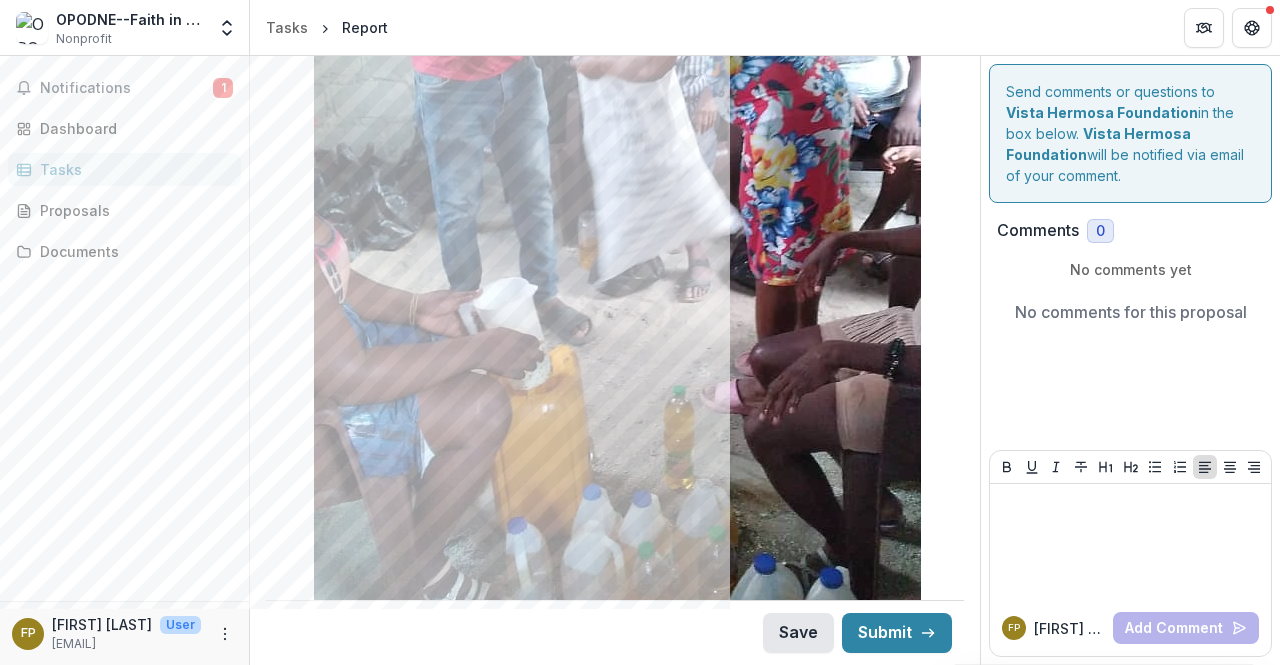 click on "Save" at bounding box center (798, 633) 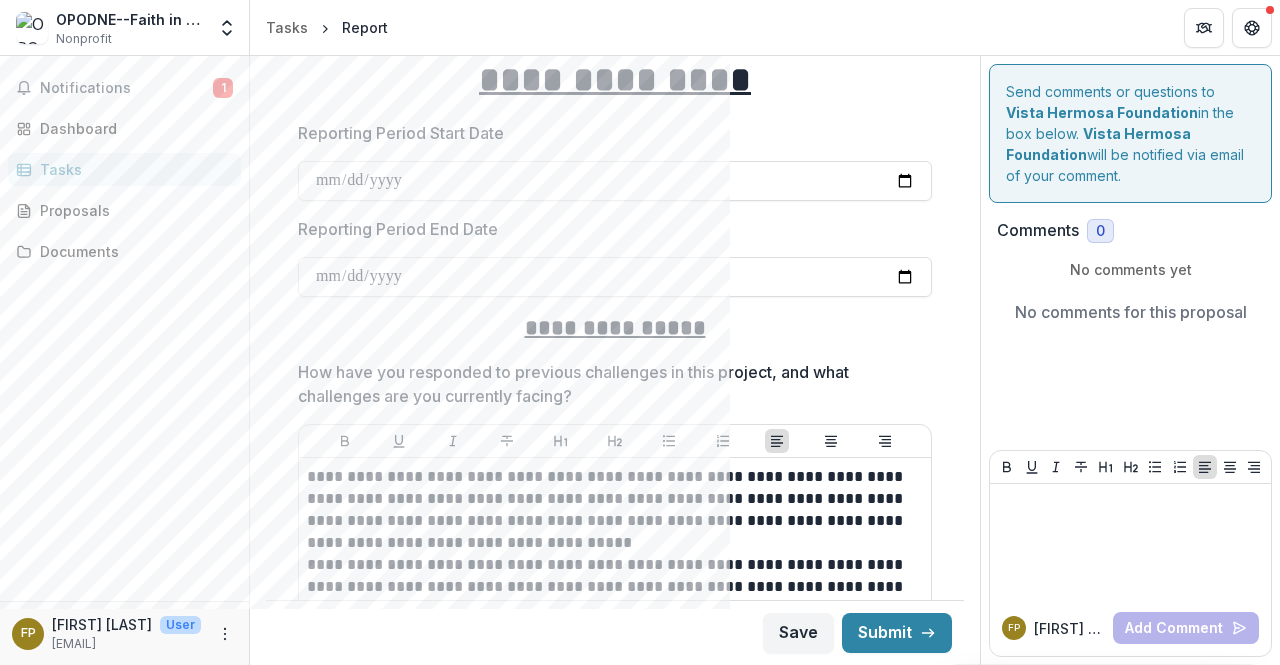 scroll, scrollTop: 0, scrollLeft: 0, axis: both 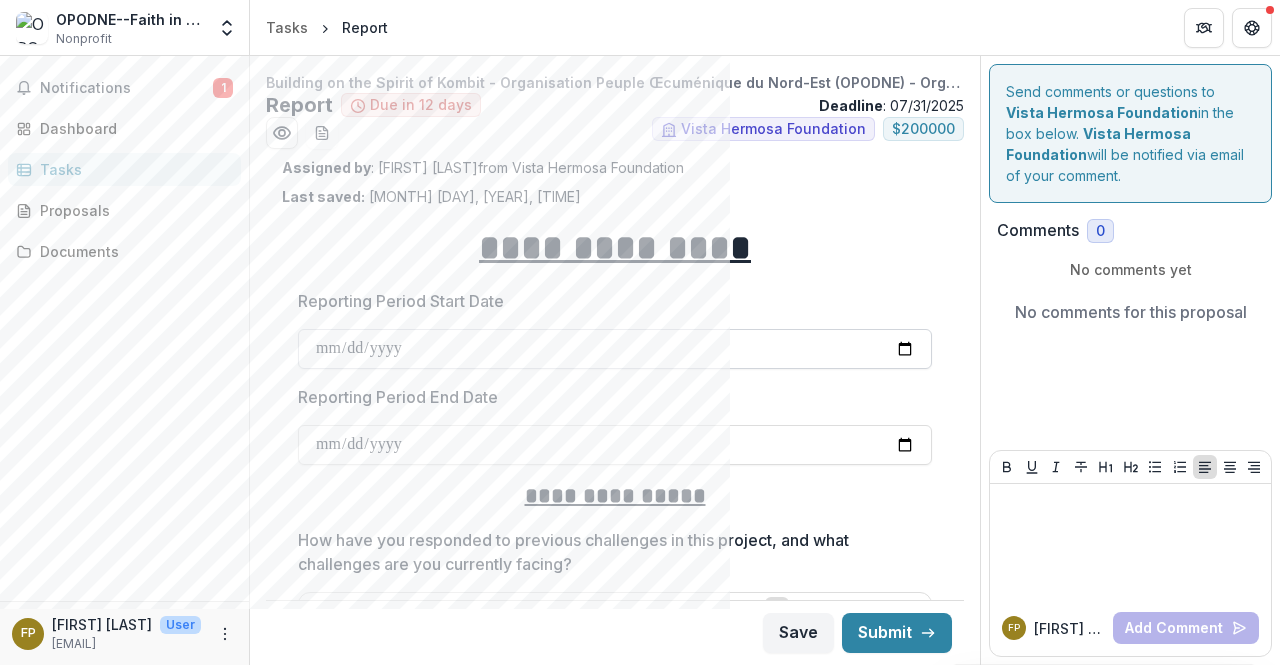 click on "**********" at bounding box center [615, 349] 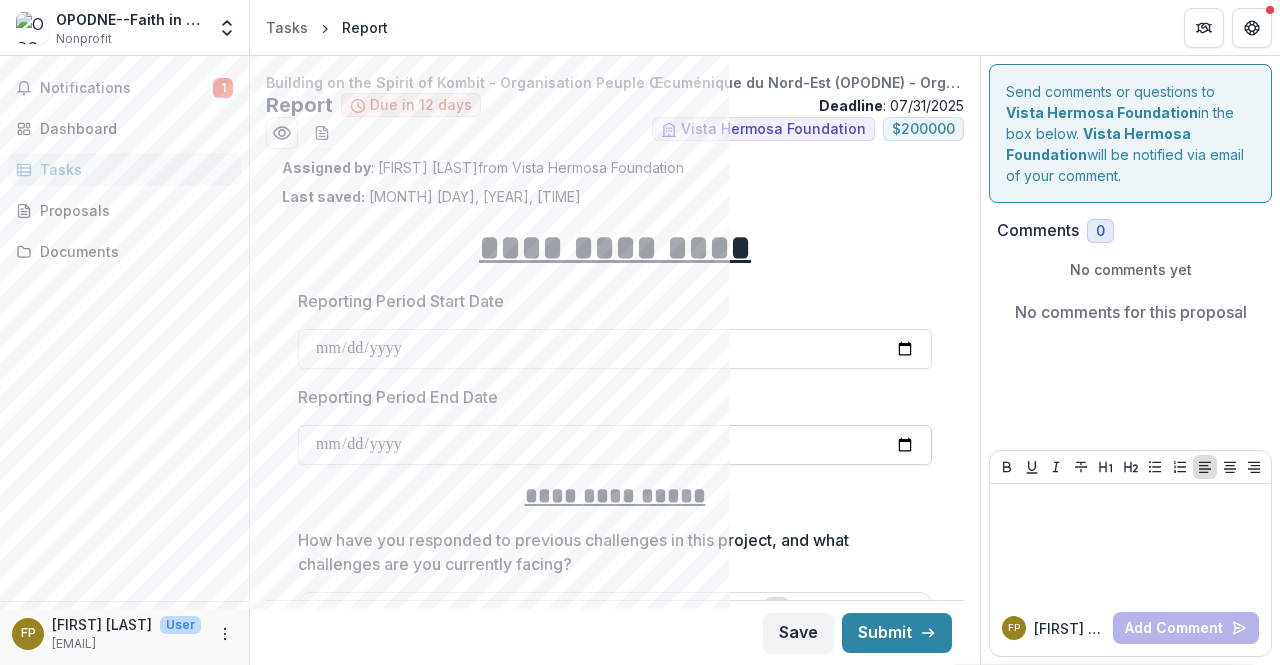 click on "**********" at bounding box center [615, 445] 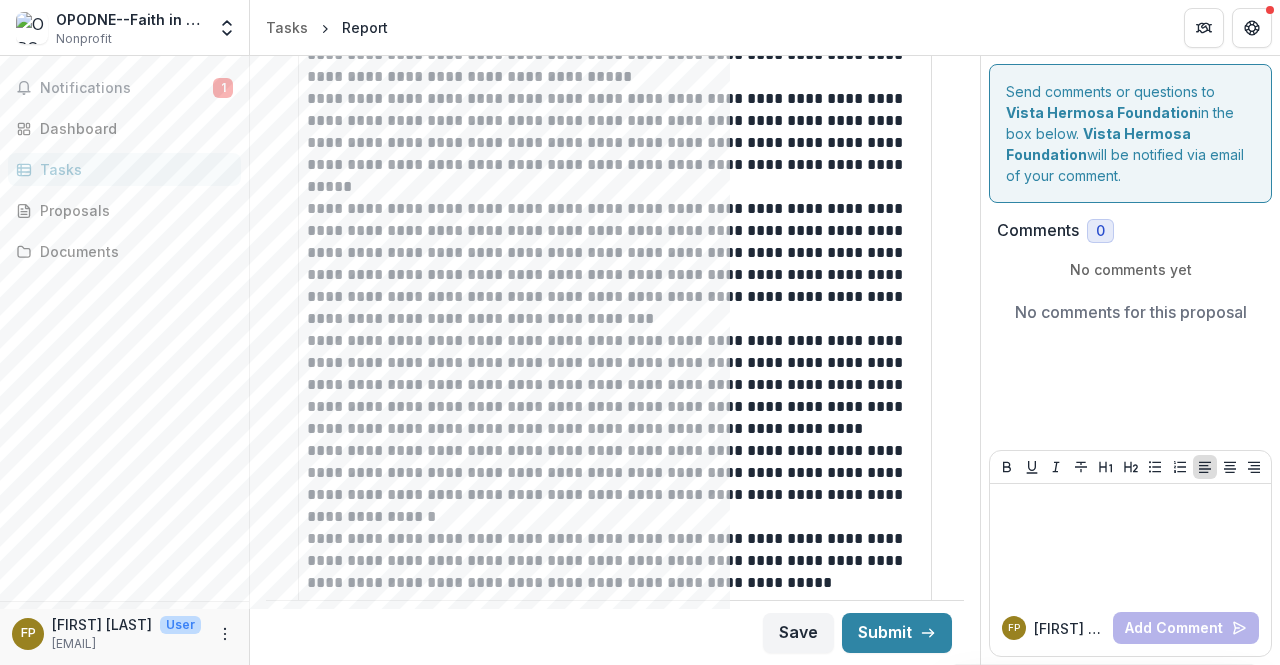 scroll, scrollTop: 612, scrollLeft: 0, axis: vertical 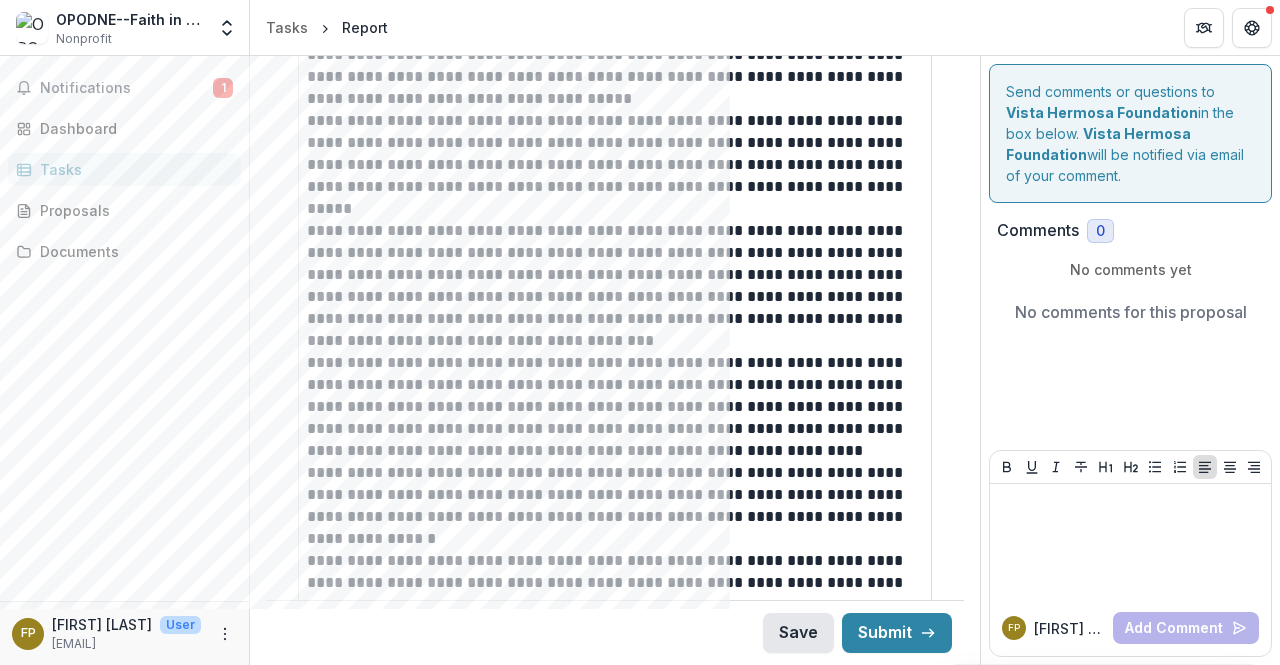 click on "Save" at bounding box center (798, 633) 